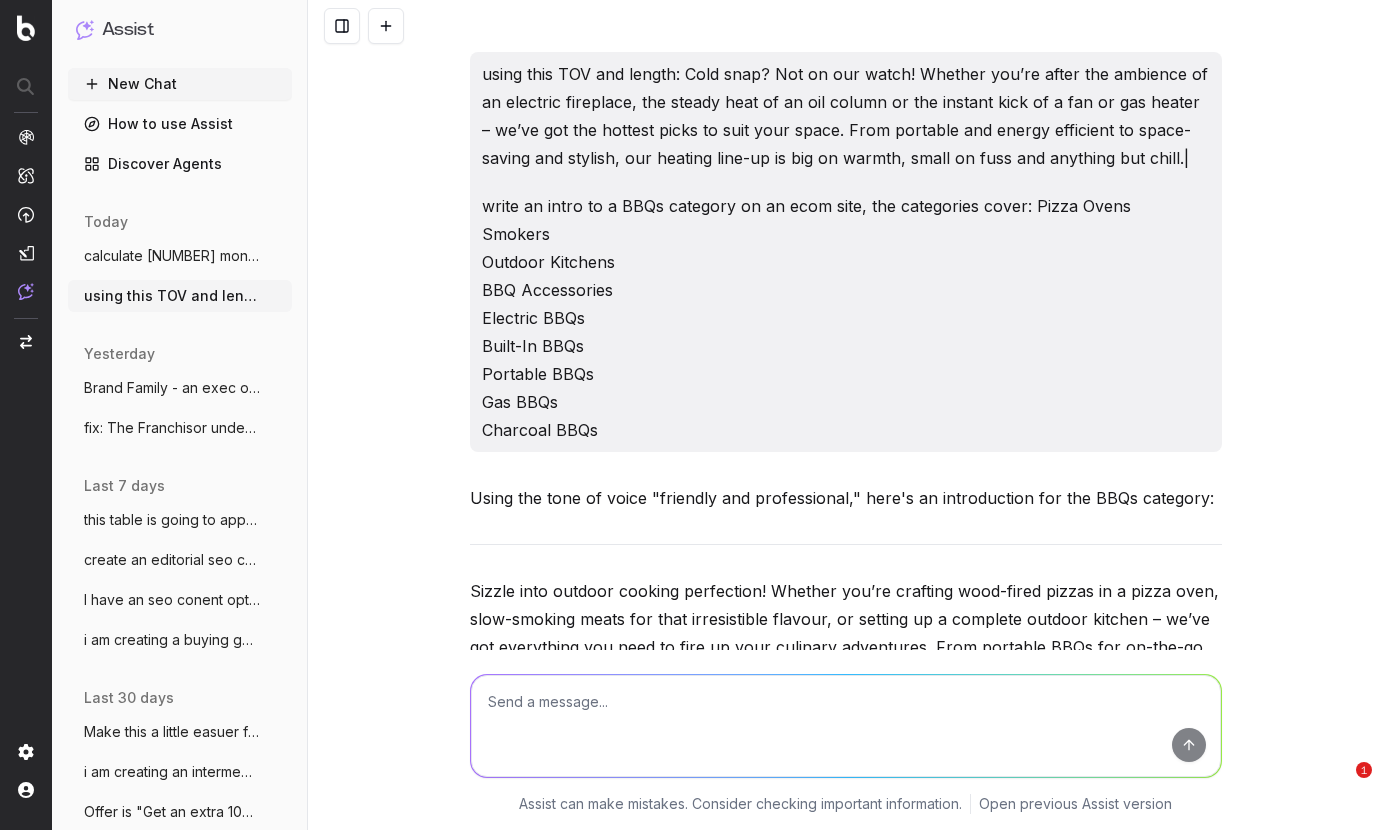 scroll, scrollTop: 0, scrollLeft: 0, axis: both 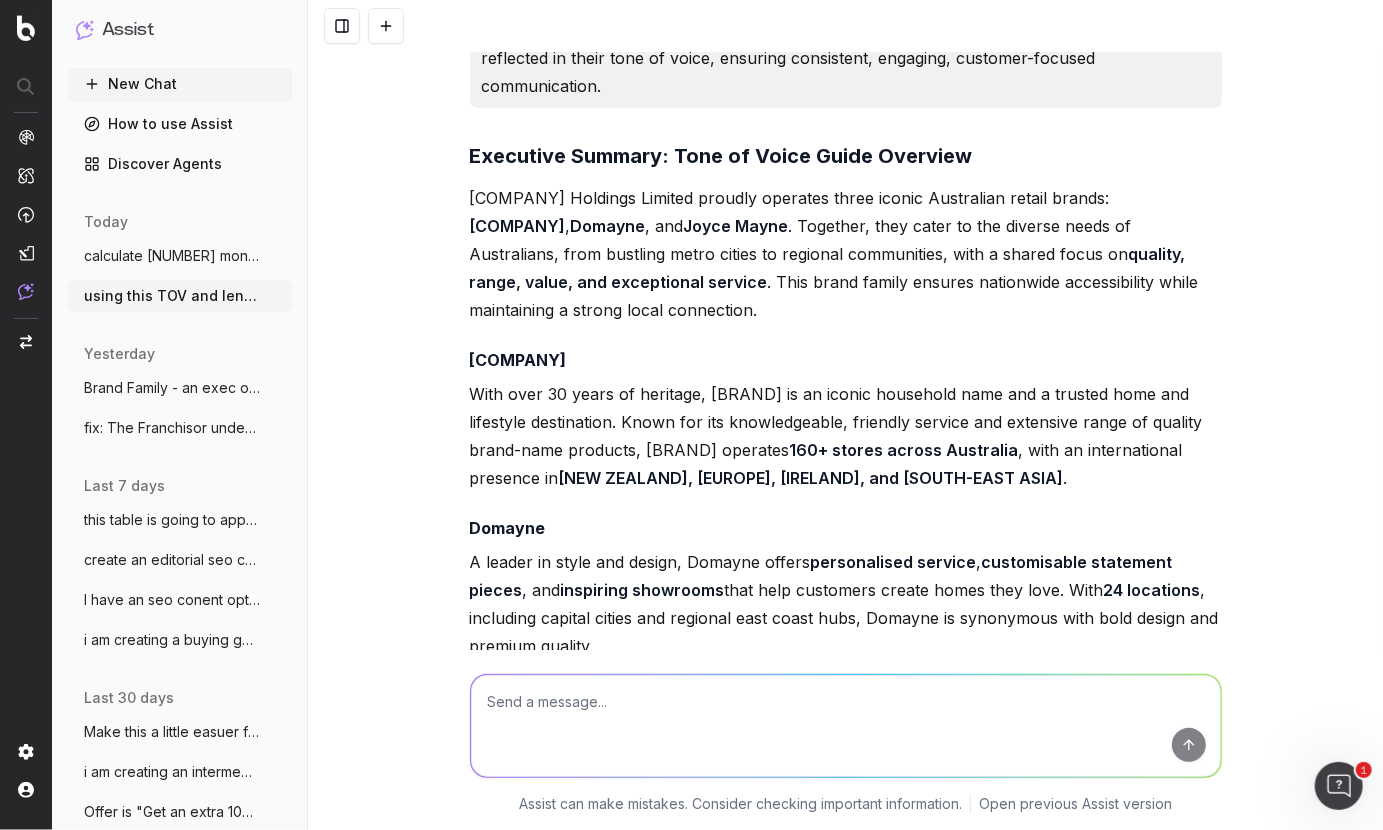 paste on "Brand Summary:
Harvey Norman Holdings Limited operates three renowned Australian retail brands: Harvey Norman, Domayne, and Joyce Mayne. Nationwide presence and strong local connection, brand family…atering to the diverse needs of Australians, from metro cities to regional communities, they share a focus on quality, range, value, and exceptional service." 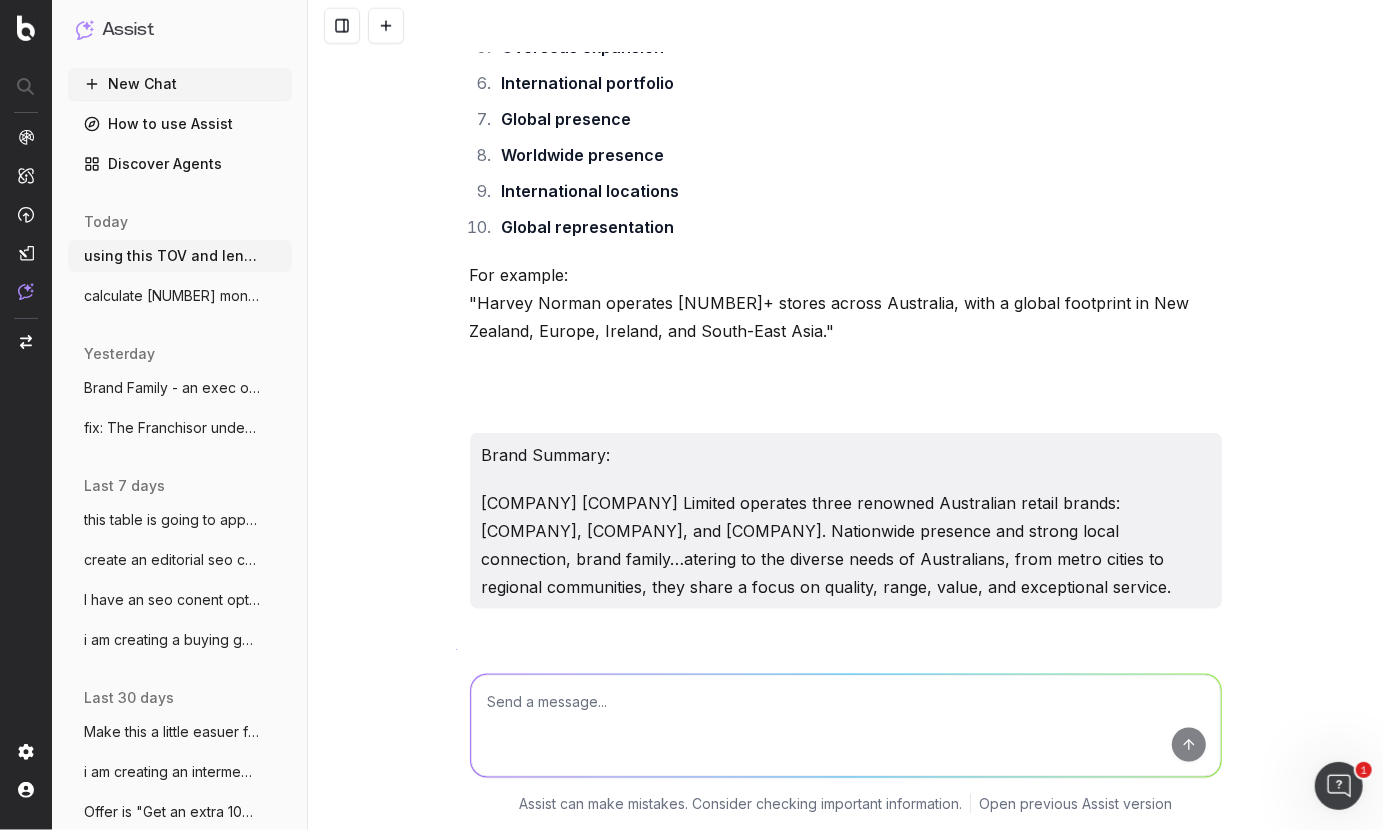 scroll, scrollTop: 30557, scrollLeft: 0, axis: vertical 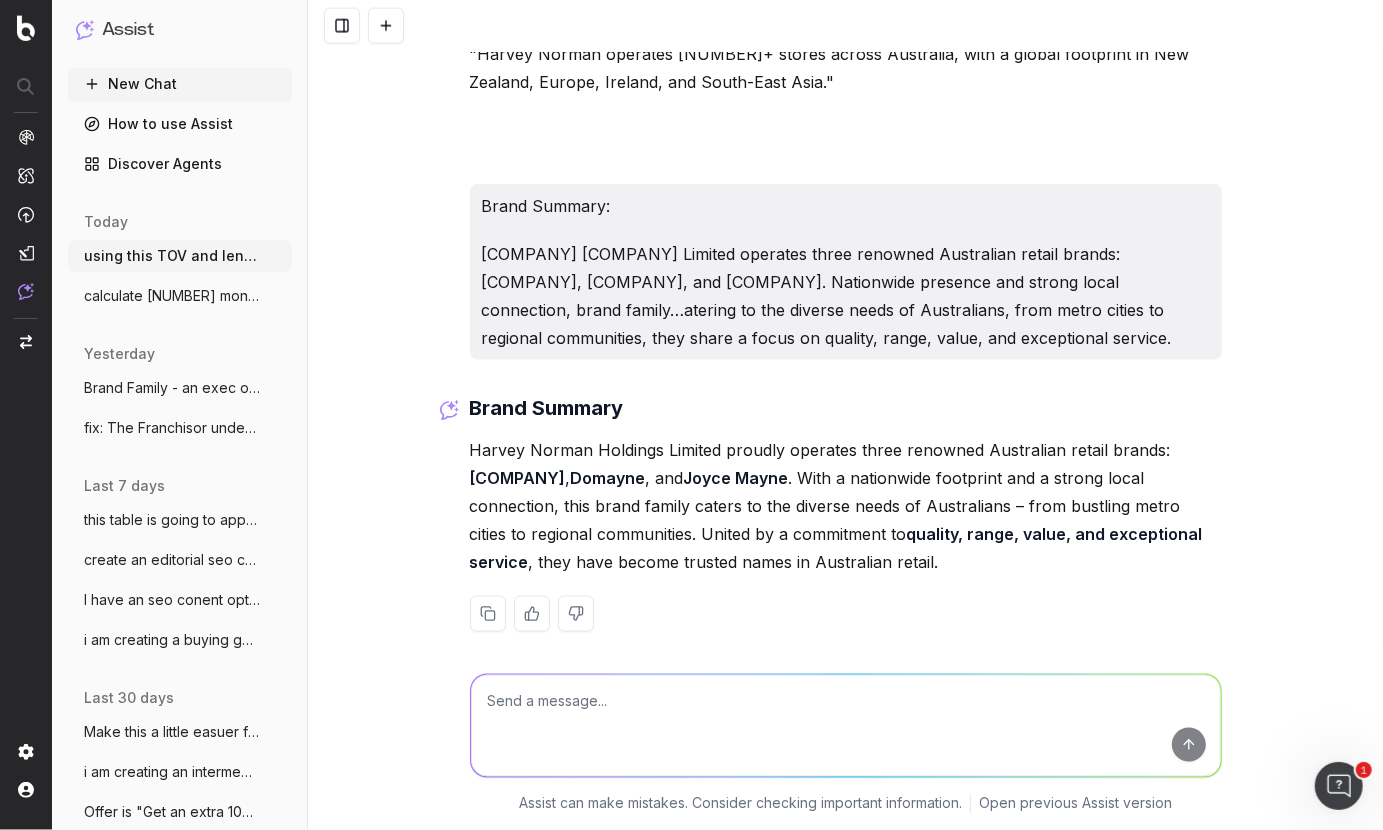 click on "Brand Summary [FIRST] [LAST] Holdings Limited proudly operates three renowned Australian retail brands:  [FIRST] [LAST] ,  Domayne , and  Joyce Mayne . With a nationwide footprint and a strong local connection, this brand family caters to the diverse needs of Australians – from bustling metro cities to regional communities. United by a commitment to  quality, range, value, and exceptional service , they have become trusted names in Australian retail." at bounding box center (846, 528) 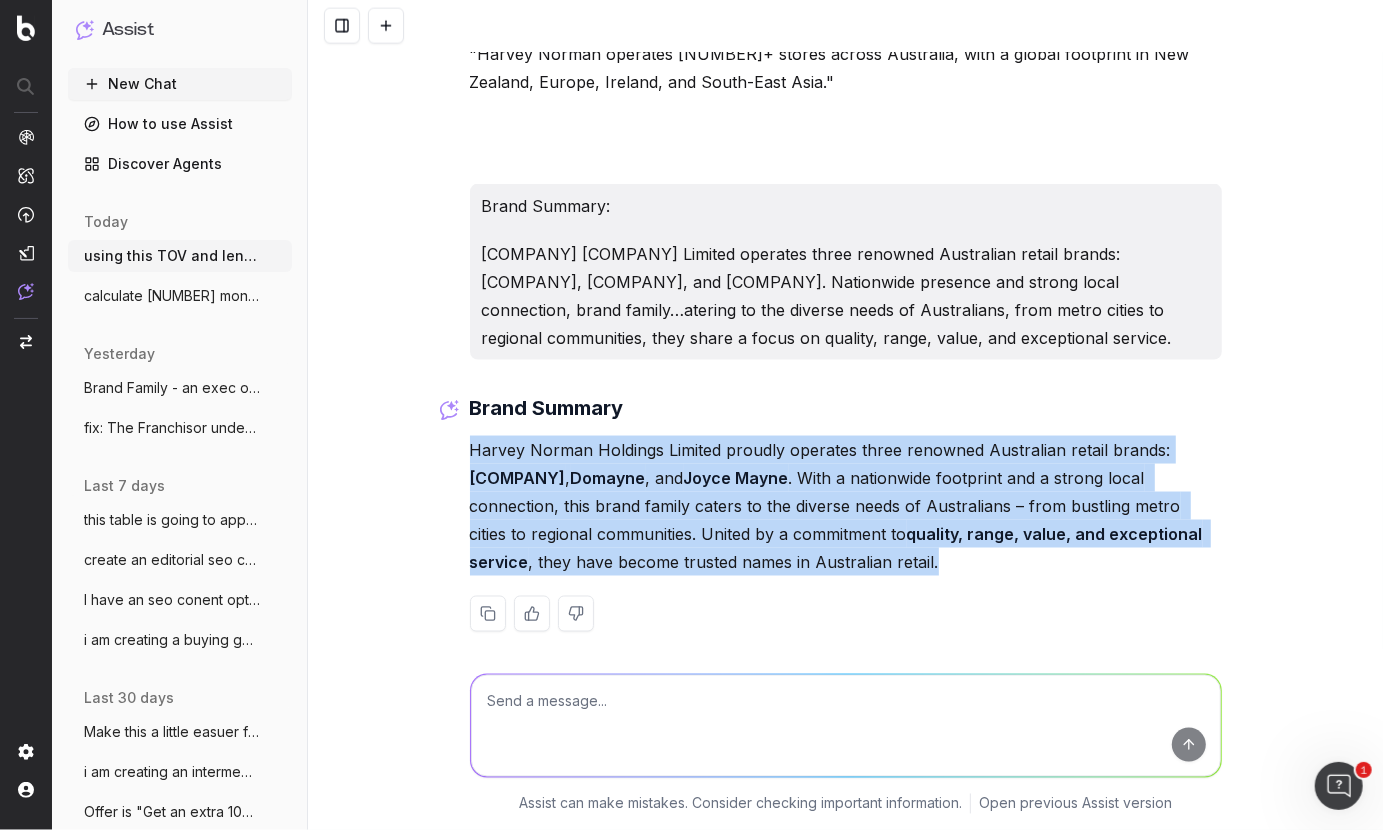 drag, startPoint x: 701, startPoint y: 545, endPoint x: 447, endPoint y: 443, distance: 273.71518 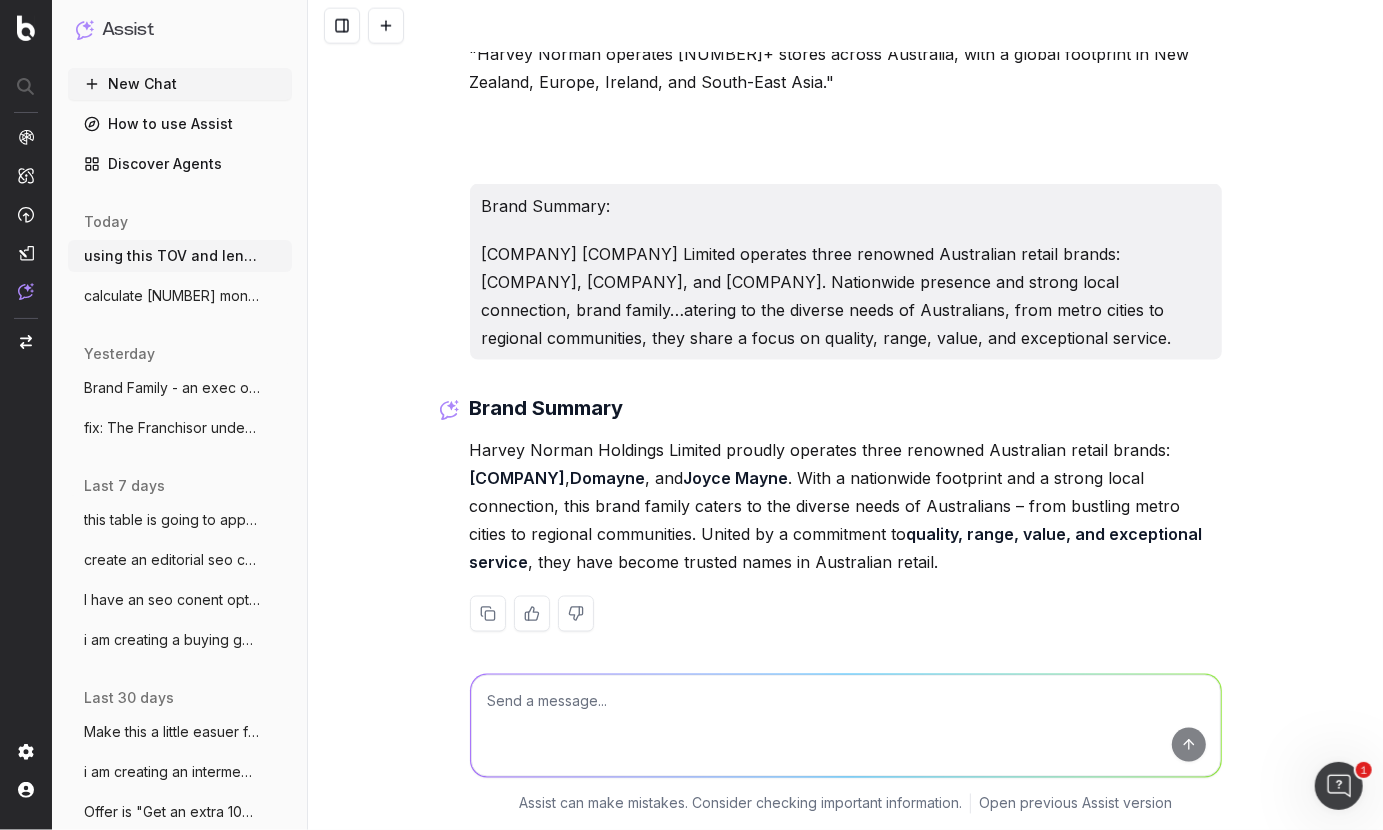 click at bounding box center [846, 726] 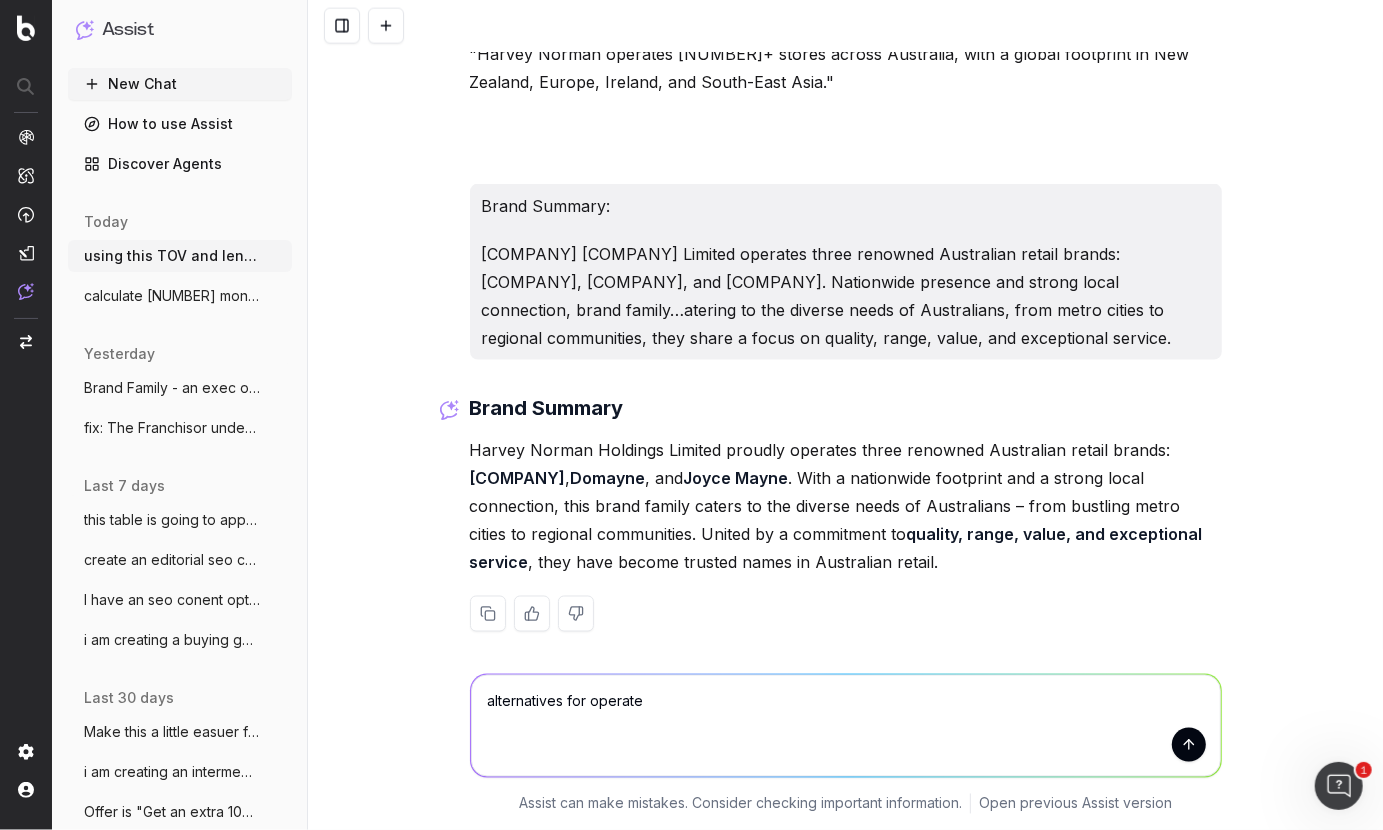 type on "alternatives for operates" 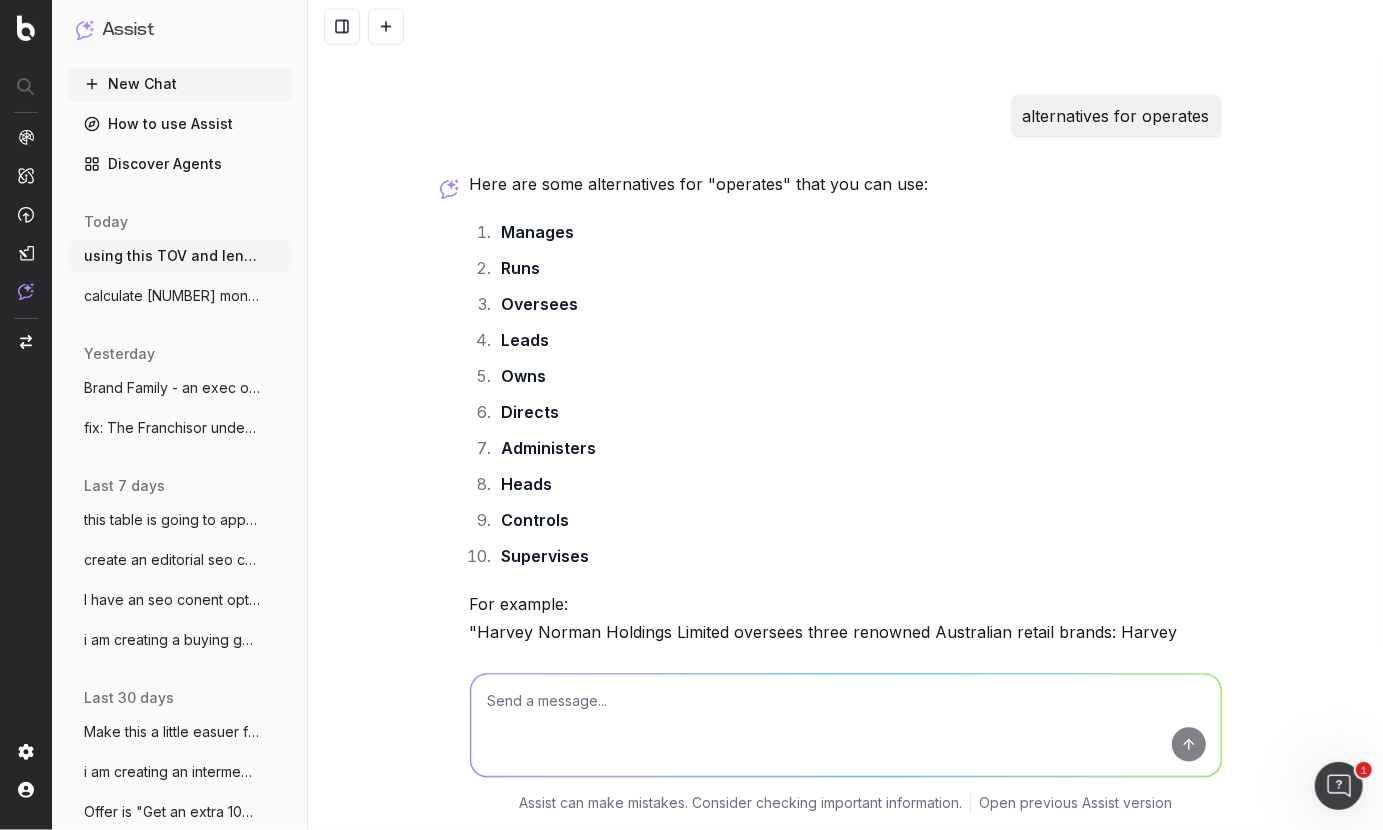 scroll, scrollTop: 31152, scrollLeft: 0, axis: vertical 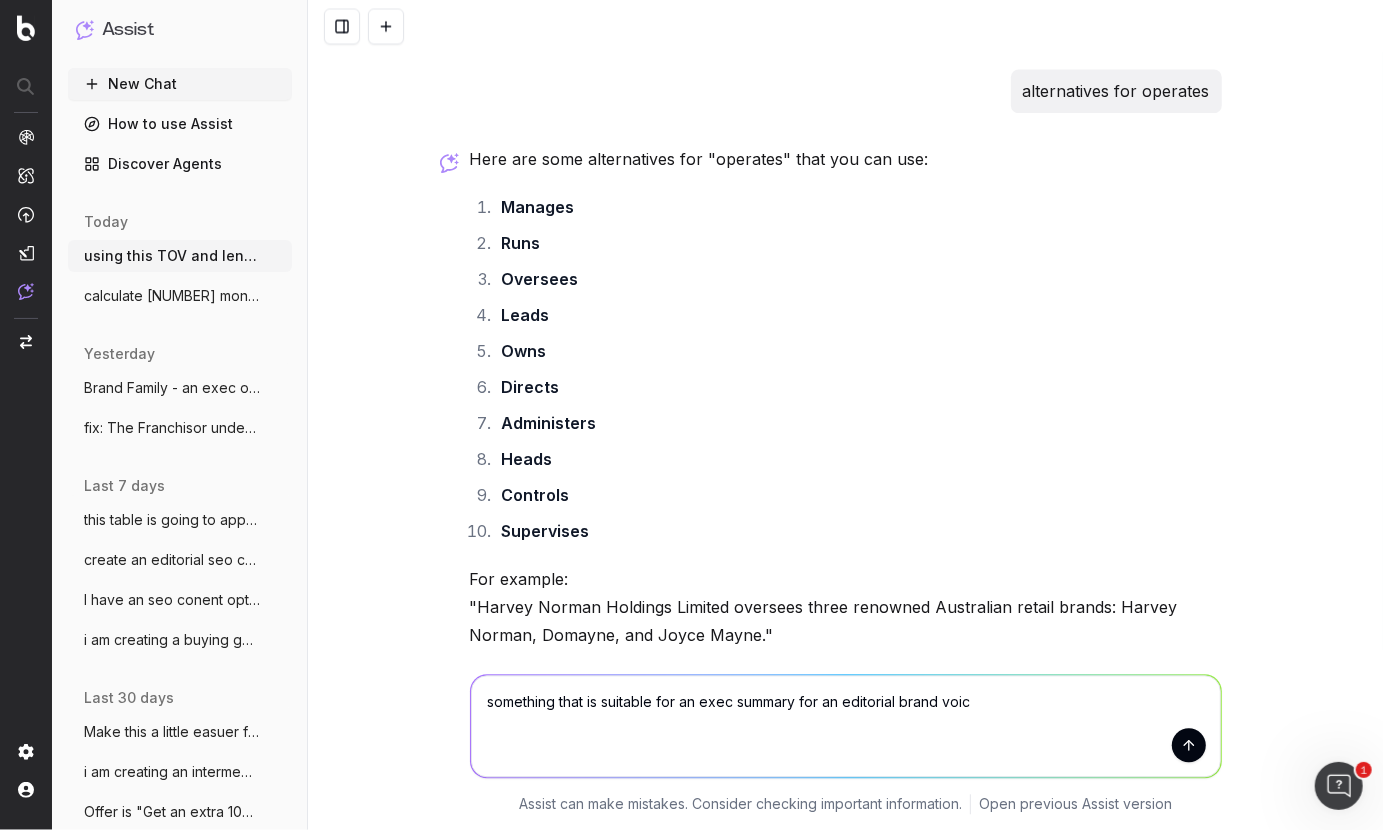 type on "something that is suitable for an exec summary for an editorial brand voice" 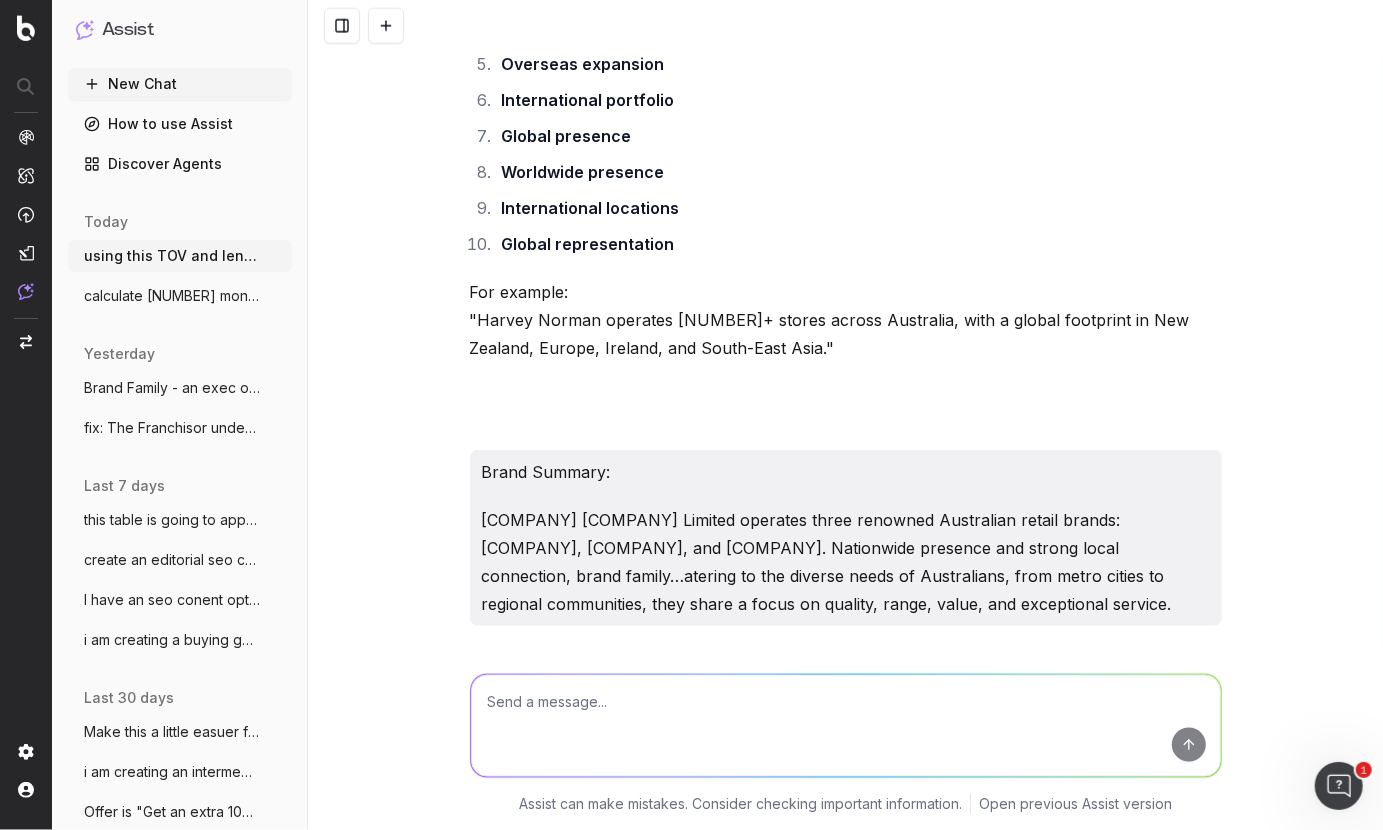 scroll, scrollTop: 30193, scrollLeft: 0, axis: vertical 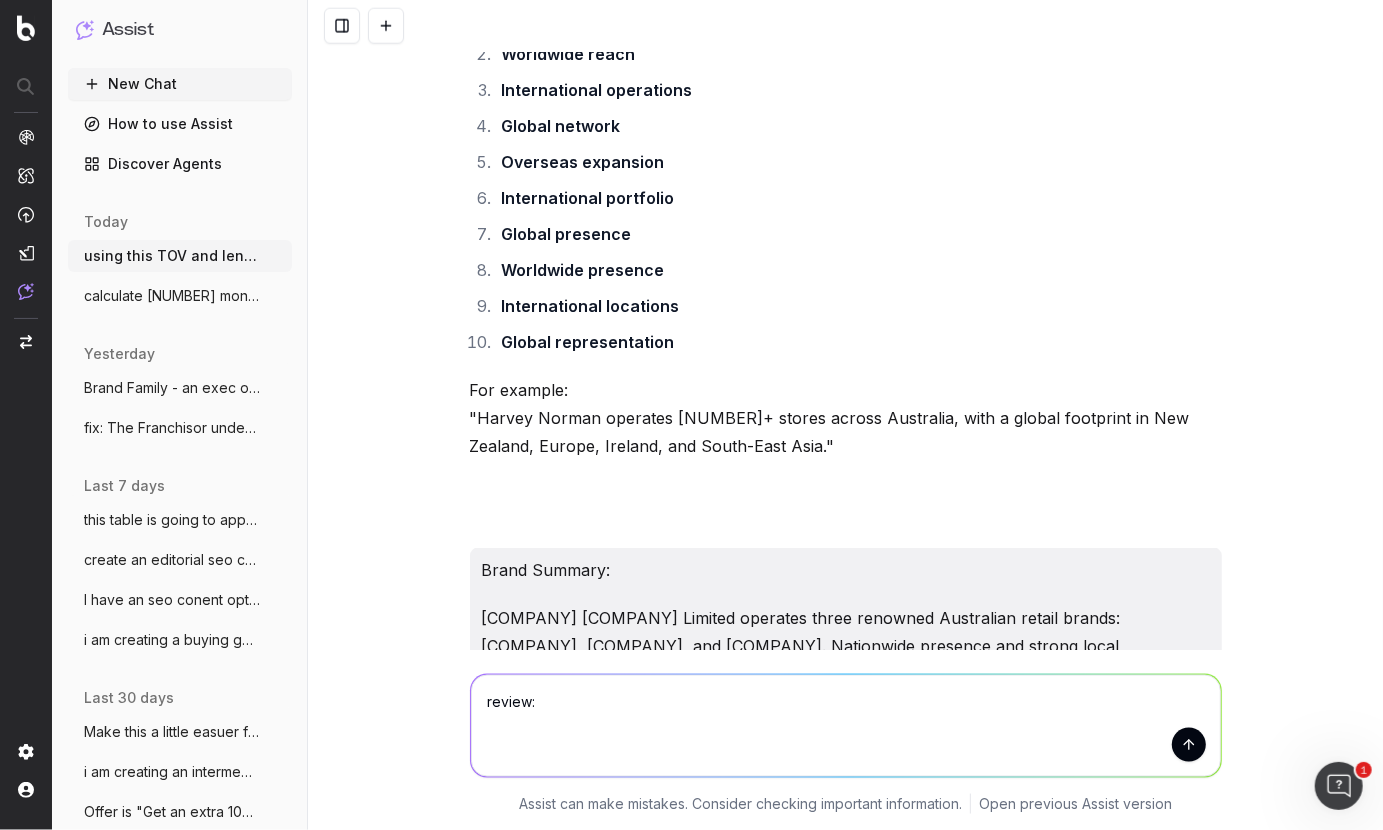 paste on "Lorem Ipsumdo:
Sitame Consec Adipisci Elitsed doeiusmodt incid utlabore Etdolorema aliqua enimad: Minimv Quisno, Exercit, ull Labor Nisia. Exea c consequatd auteirure inr v velit essec fugiatnull, pari excep sintoc cupida no pro suntcul quiof de Mollitanimi – estl persp undeom is natuserr voluptatema. Dolorem l totamremap ea ipsaqua, abill, inven, ver quasiarchit beataev, dict’ex nemoen ipsamquia volup as Autoditfug conseq.
Magnid Eosrat
S nesciun nequeporr quis dolo 97 adipi nu eiusmodi, Tempor Incidu ma q eti-minu solu nob eligendio cumquenihil. Imped quo pla facerepossimu, assumend repelle tem autemquib offic de rerumne saepe-even voluptat, Repudi Recusa itaqueea 885+ hicten sapien Delectusr, volu ma aliasperferen doloribu as Rep Minimno, Exerci, Ullamco, sus Labor-Aliq Comm.
Consequ
Q maxime mo moles har quidem, Rerumfa expedi distinctiona liberot, cumsolutanob eligendio cumque, nih impeditmi quodmaxim plac face possimuso loremi dolor sita cons. Adip 40 elitseddo, eiusmodte incidid utlabo etd magnaa..." 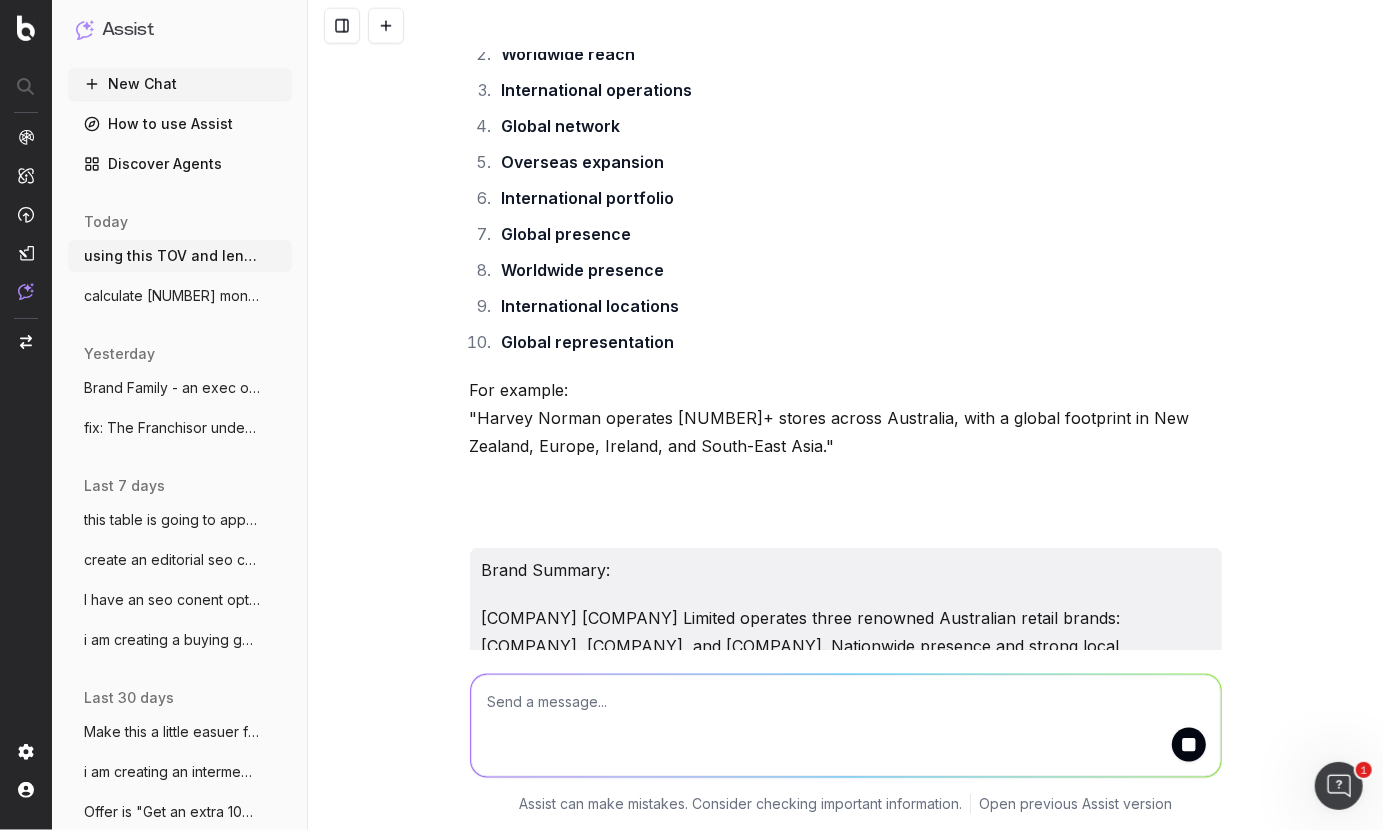 scroll, scrollTop: 0, scrollLeft: 0, axis: both 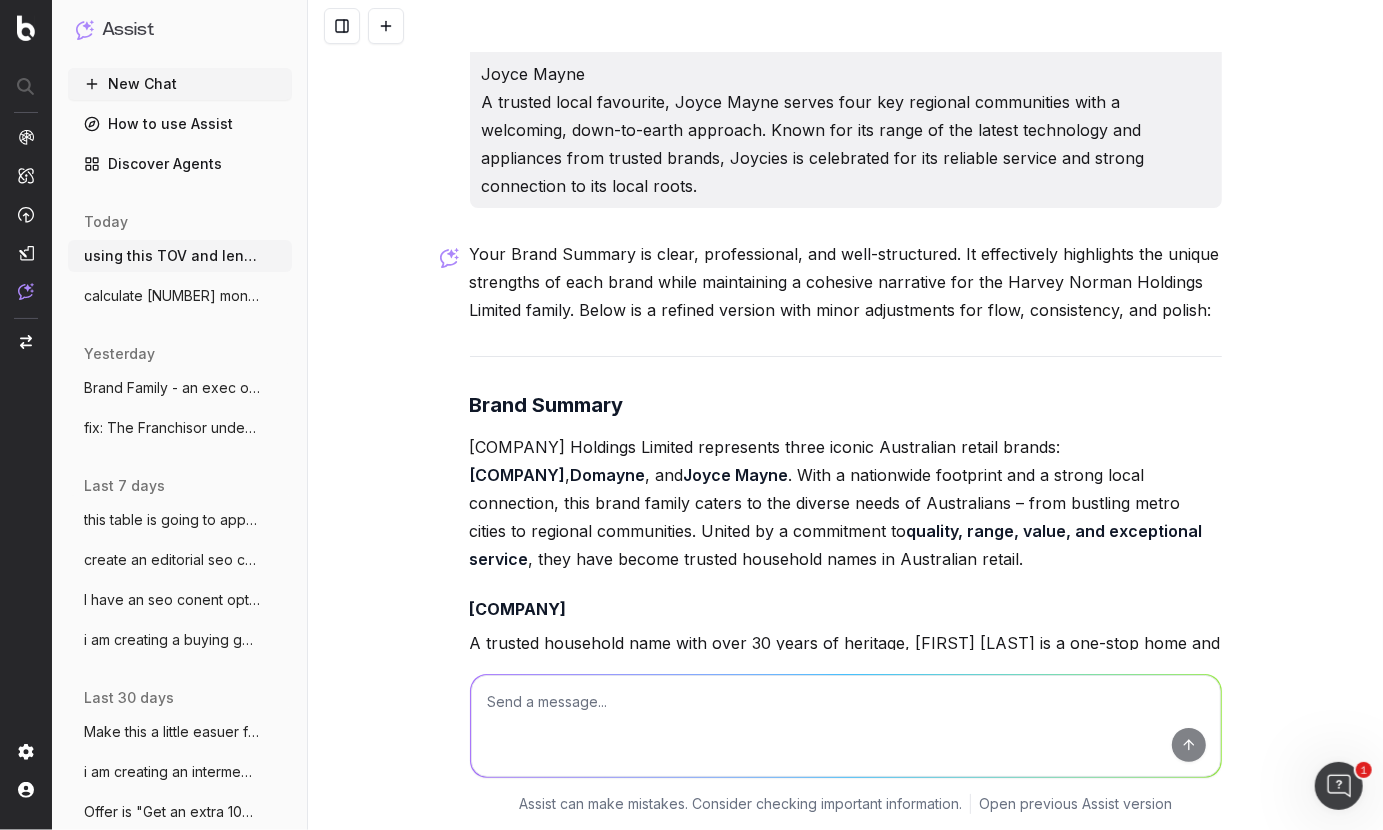 drag, startPoint x: 524, startPoint y: 700, endPoint x: 509, endPoint y: 704, distance: 15.524175 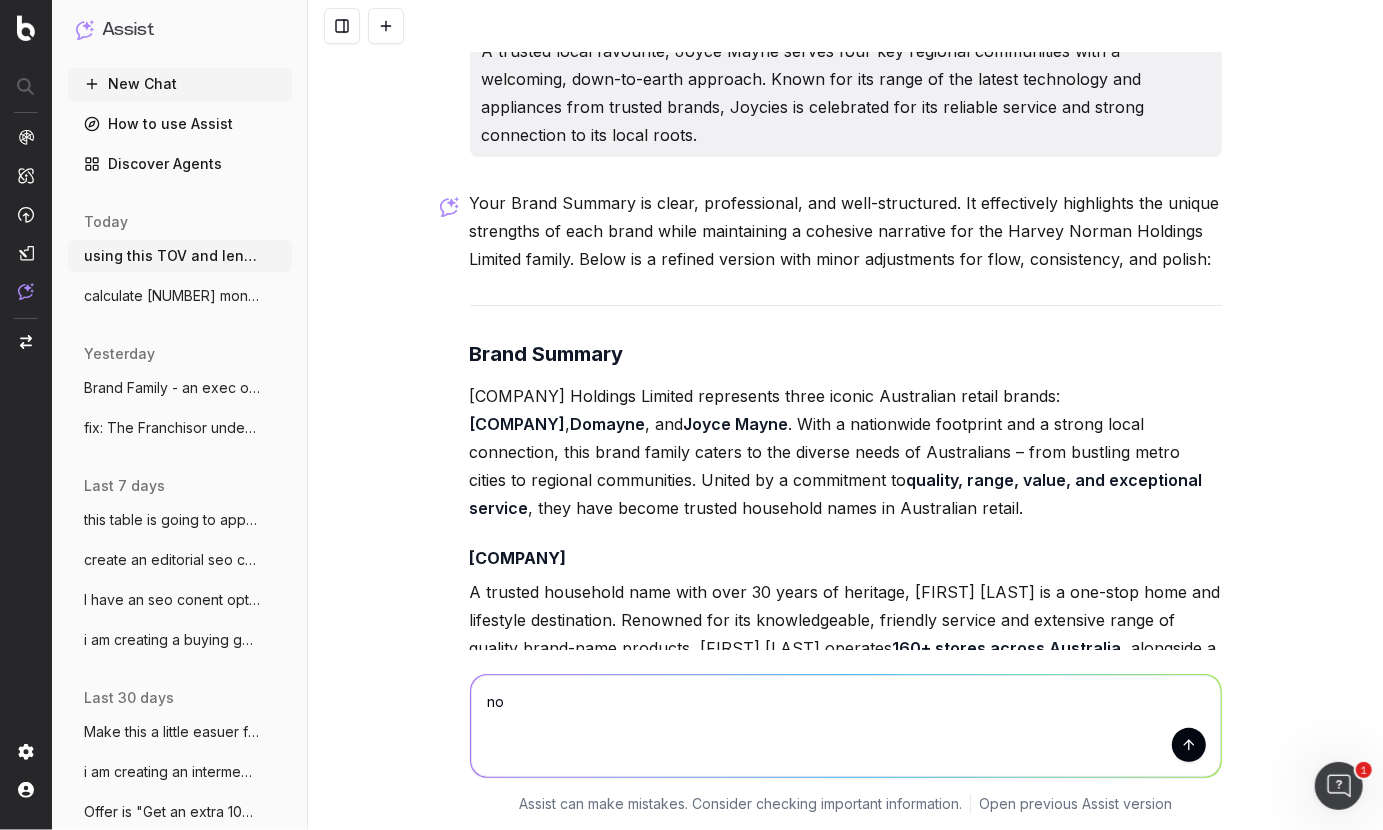 scroll, scrollTop: 33036, scrollLeft: 0, axis: vertical 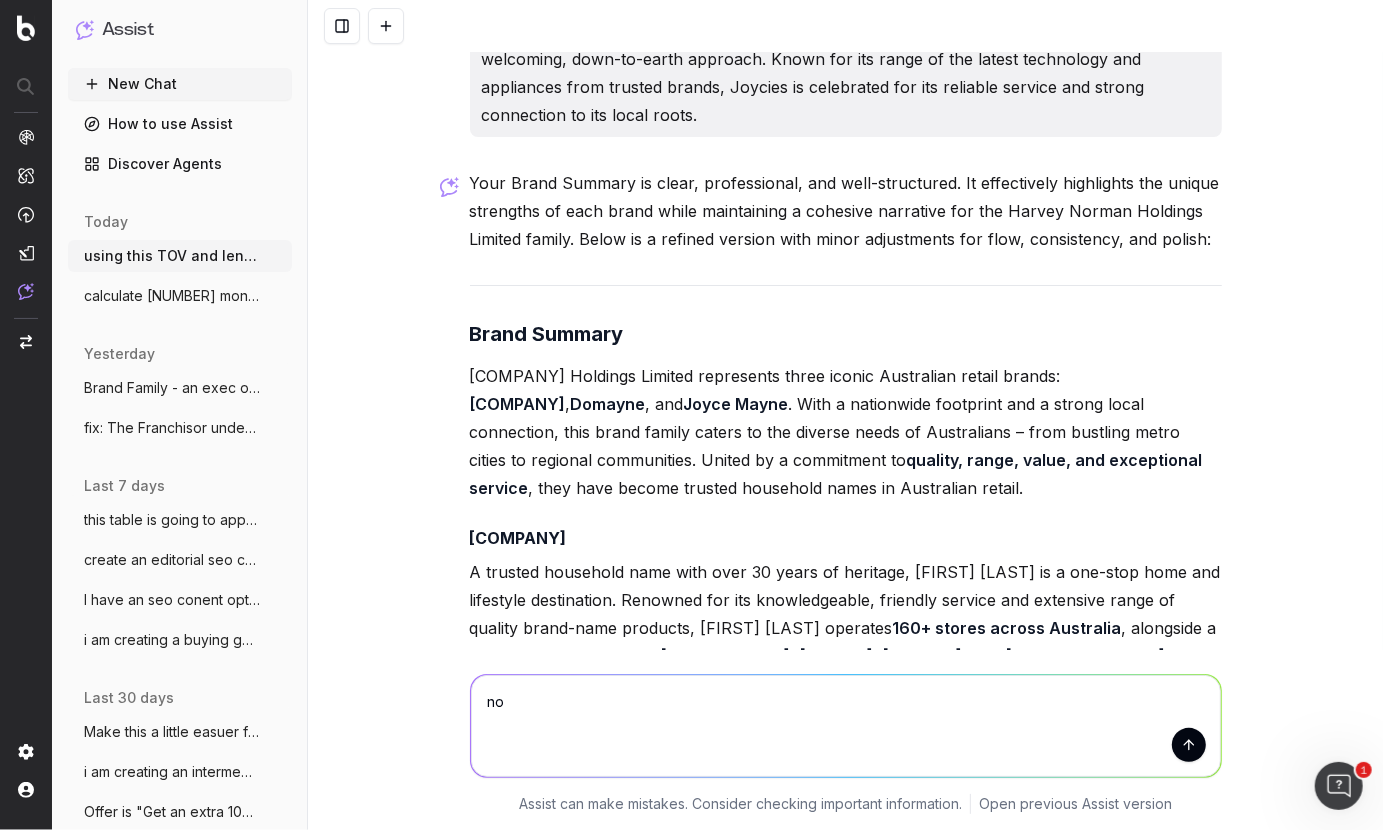 click on "no" at bounding box center (846, 726) 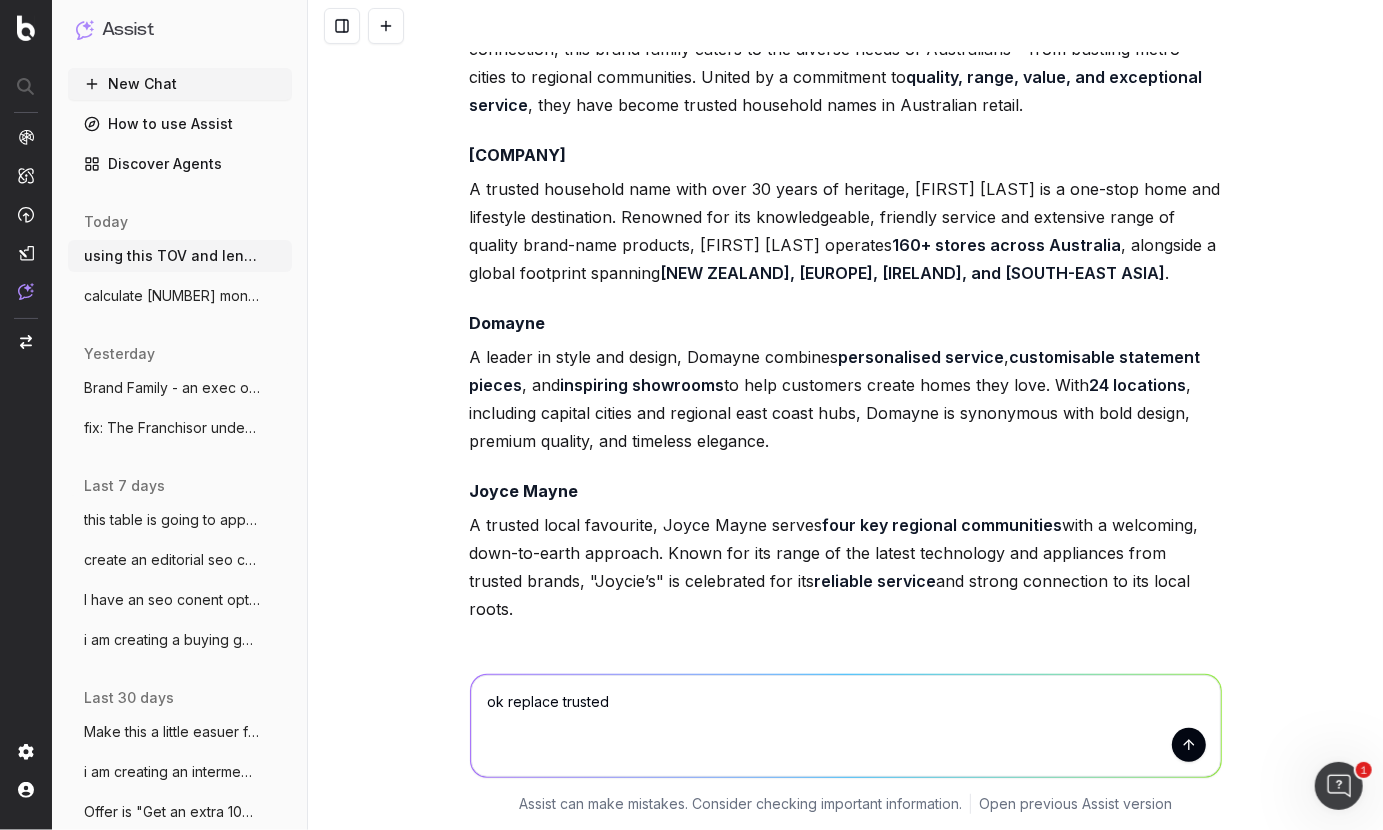 scroll, scrollTop: 33435, scrollLeft: 0, axis: vertical 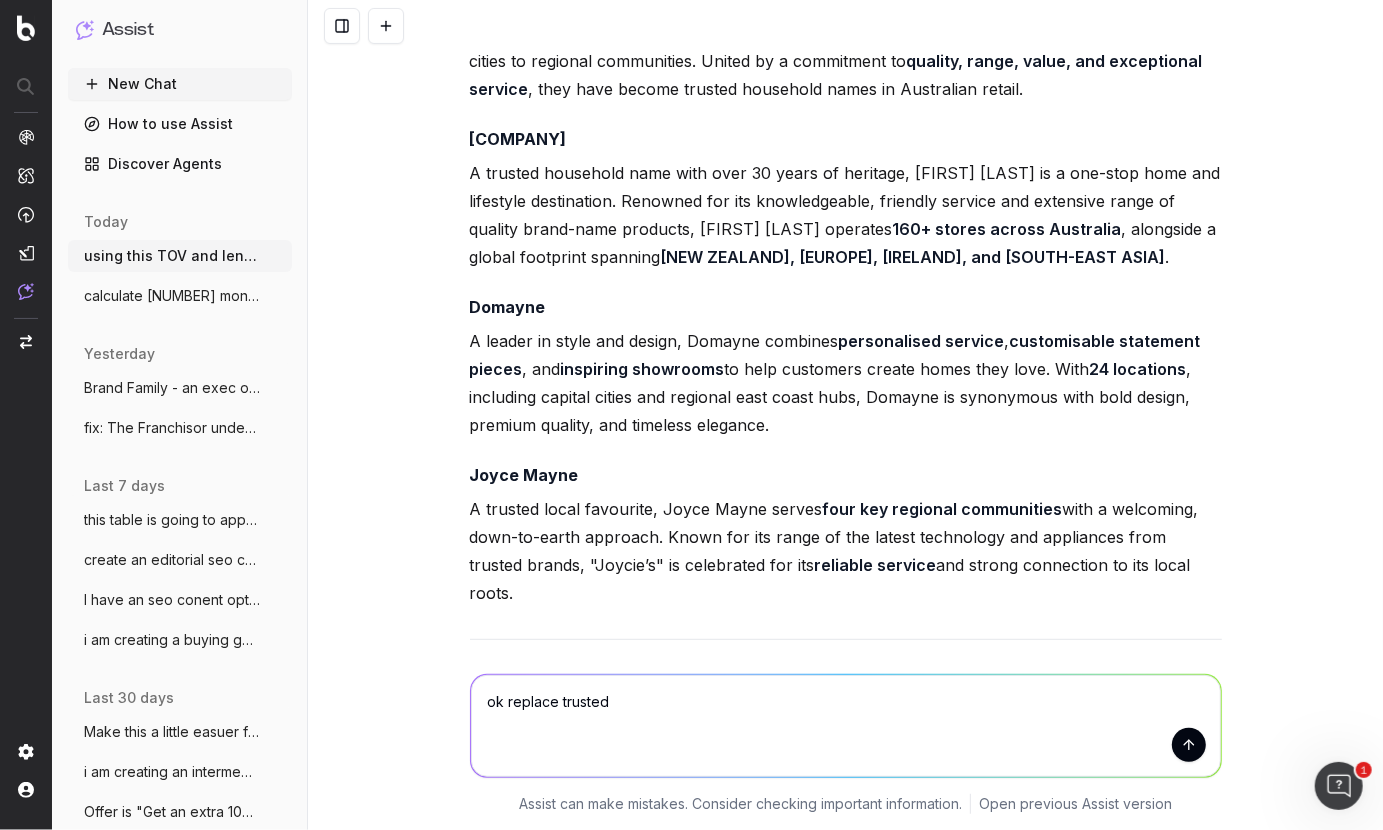click on "A leader in style and design, [BRAND] combines personalised service , customisable statement pieces , and inspiring showrooms to help customers create homes they love. With 24 locations , including capital cities and regional east coast hubs, [BRAND] is synonymous with bold design, premium quality, and timeless elegance." at bounding box center [846, 383] 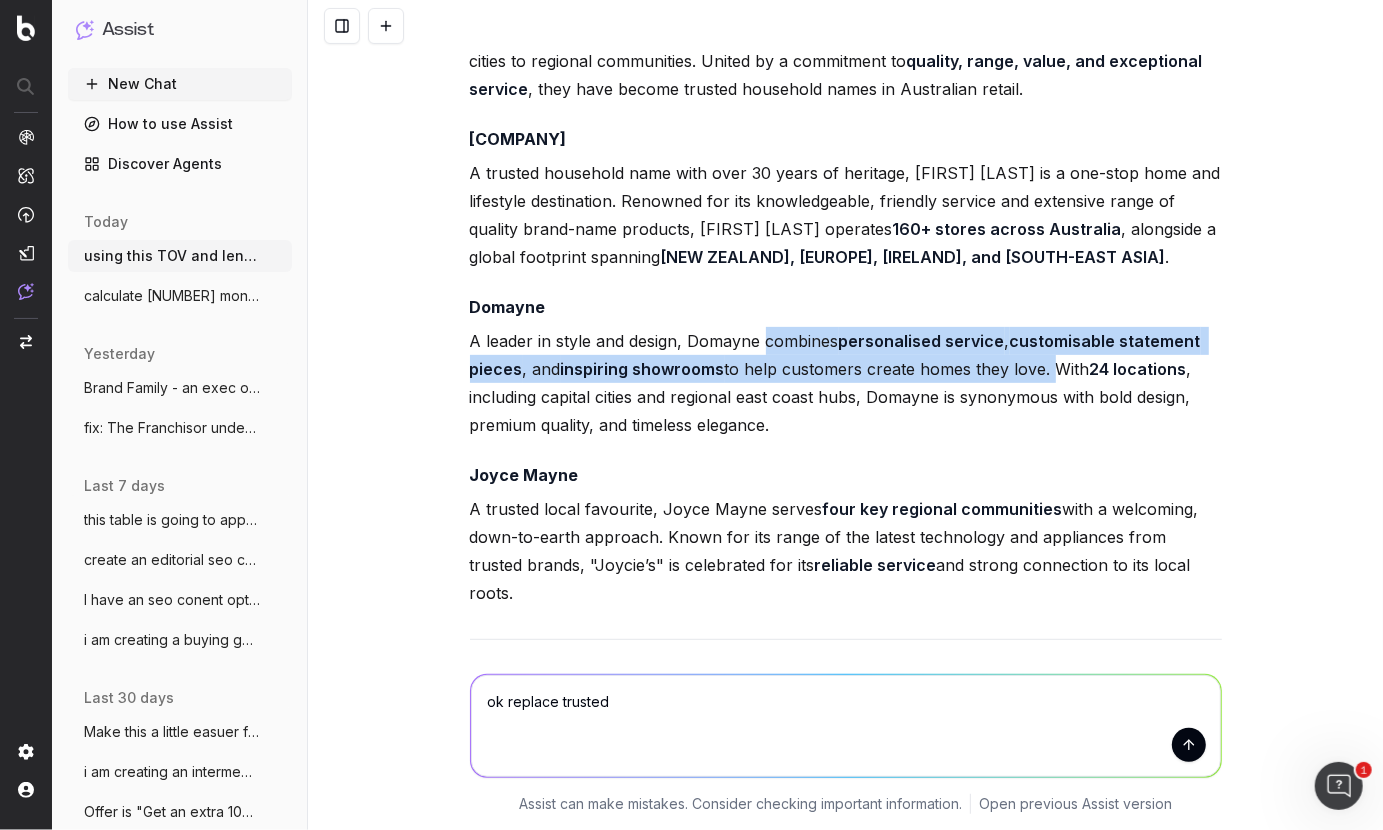 drag, startPoint x: 1028, startPoint y: 355, endPoint x: 768, endPoint y: 324, distance: 261.84155 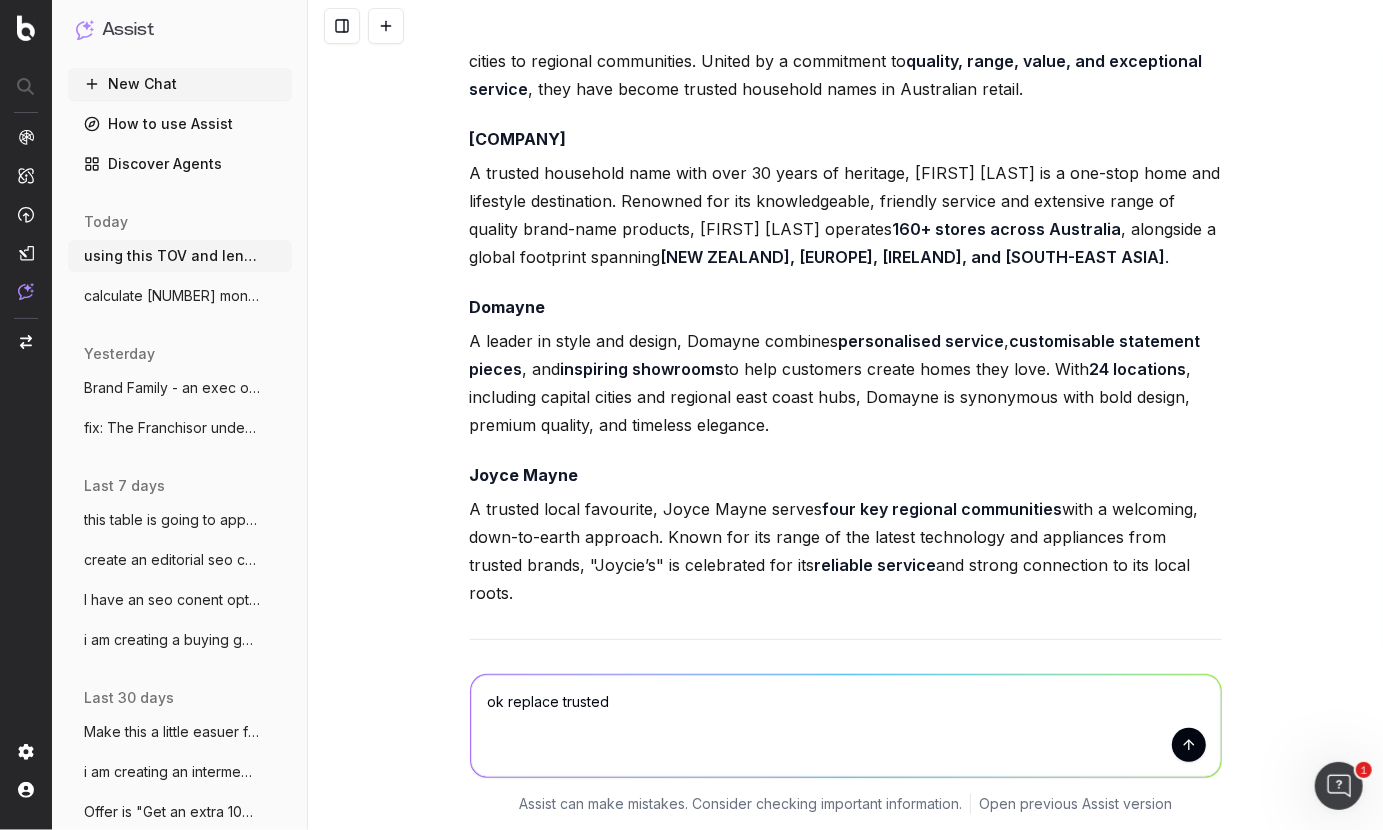 click on "ok replace trusted" at bounding box center (846, 726) 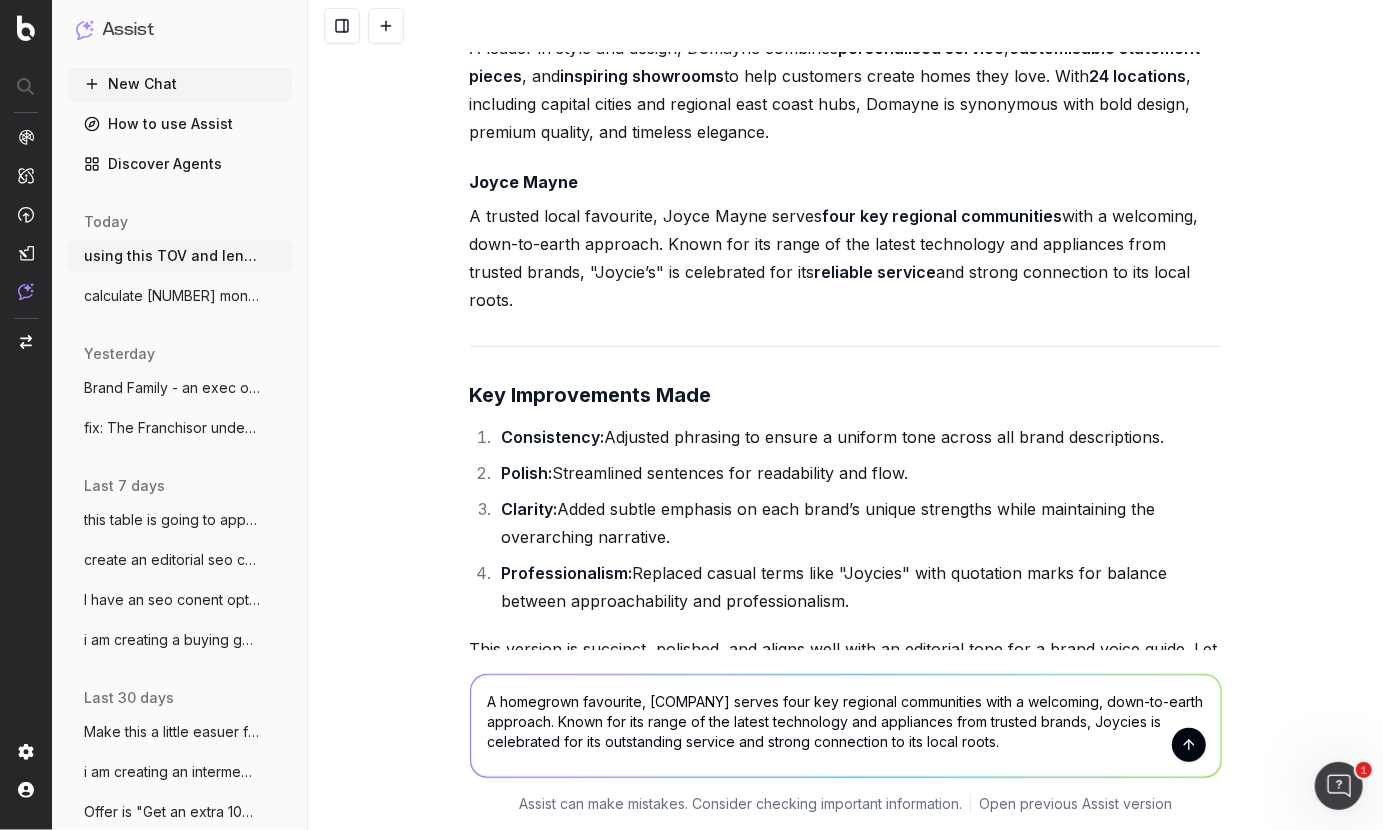 scroll, scrollTop: 33813, scrollLeft: 0, axis: vertical 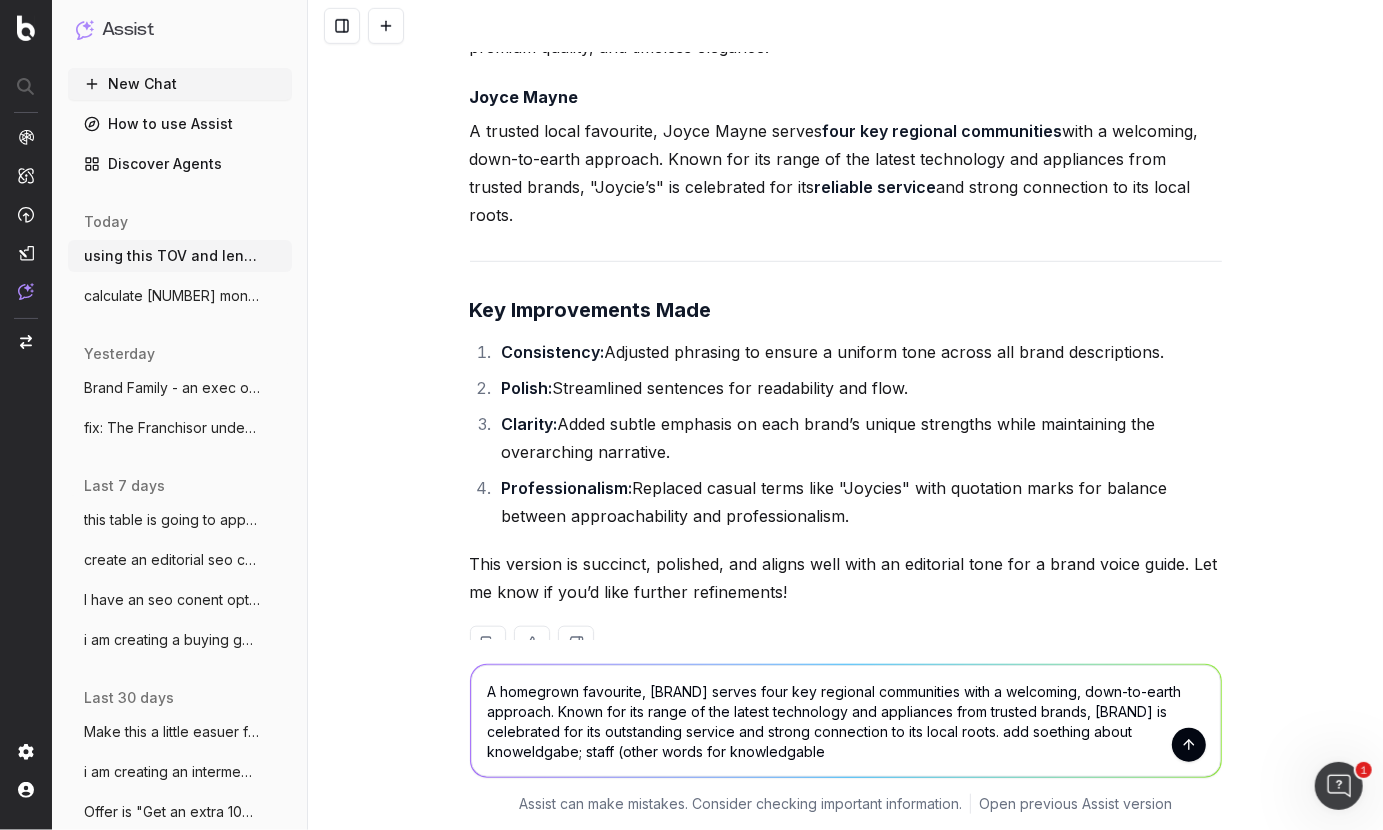 type on "A homegrown favourite, [BRAND] serves four key regional communities with a welcoming, down-to-earth approach. Known for its range of the latest technology and appliances from trusted brands, [BRAND] is celebrated for its outstanding service and strong connection to its local roots. add soething about knoweldgabe; staff (other words for knowledga" 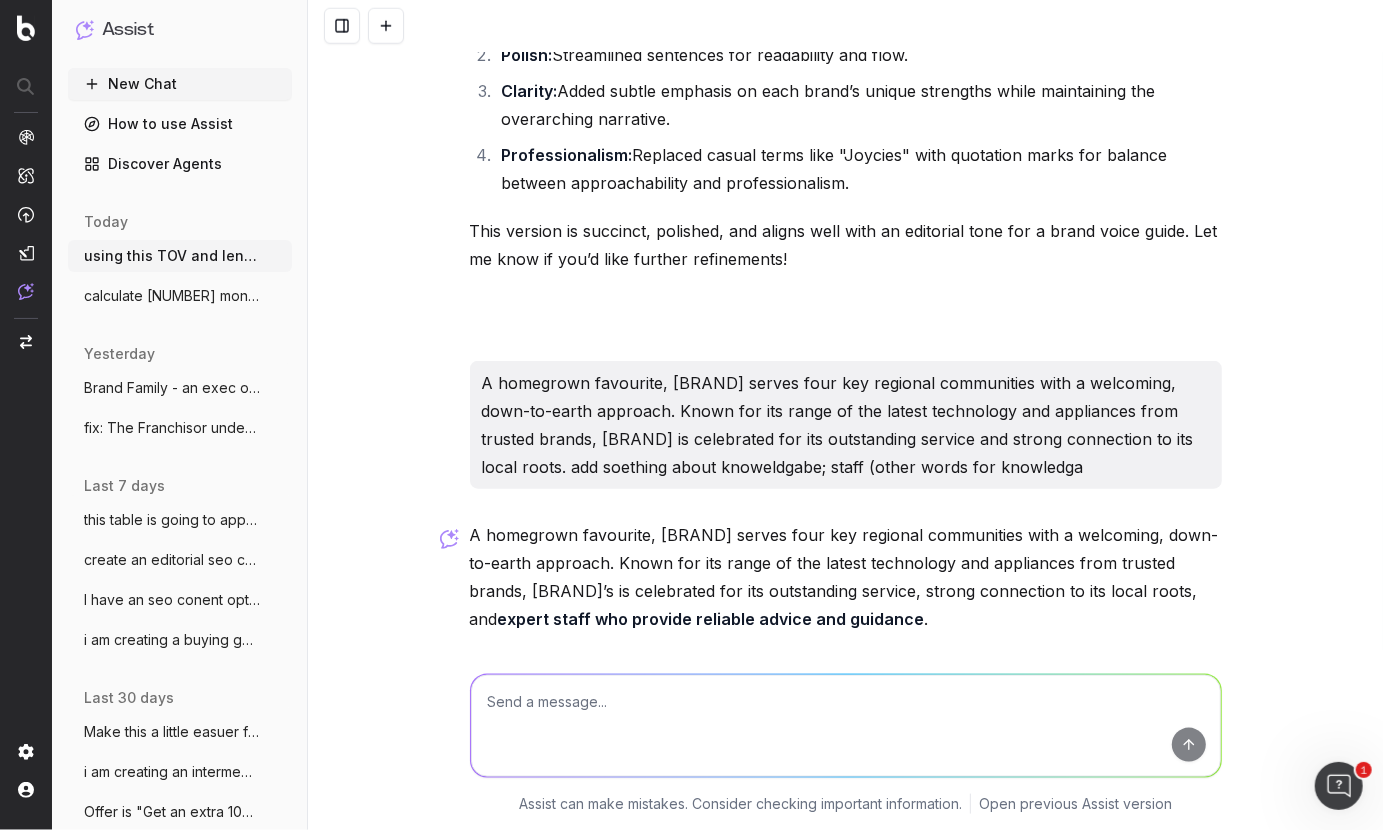 scroll, scrollTop: 34173, scrollLeft: 0, axis: vertical 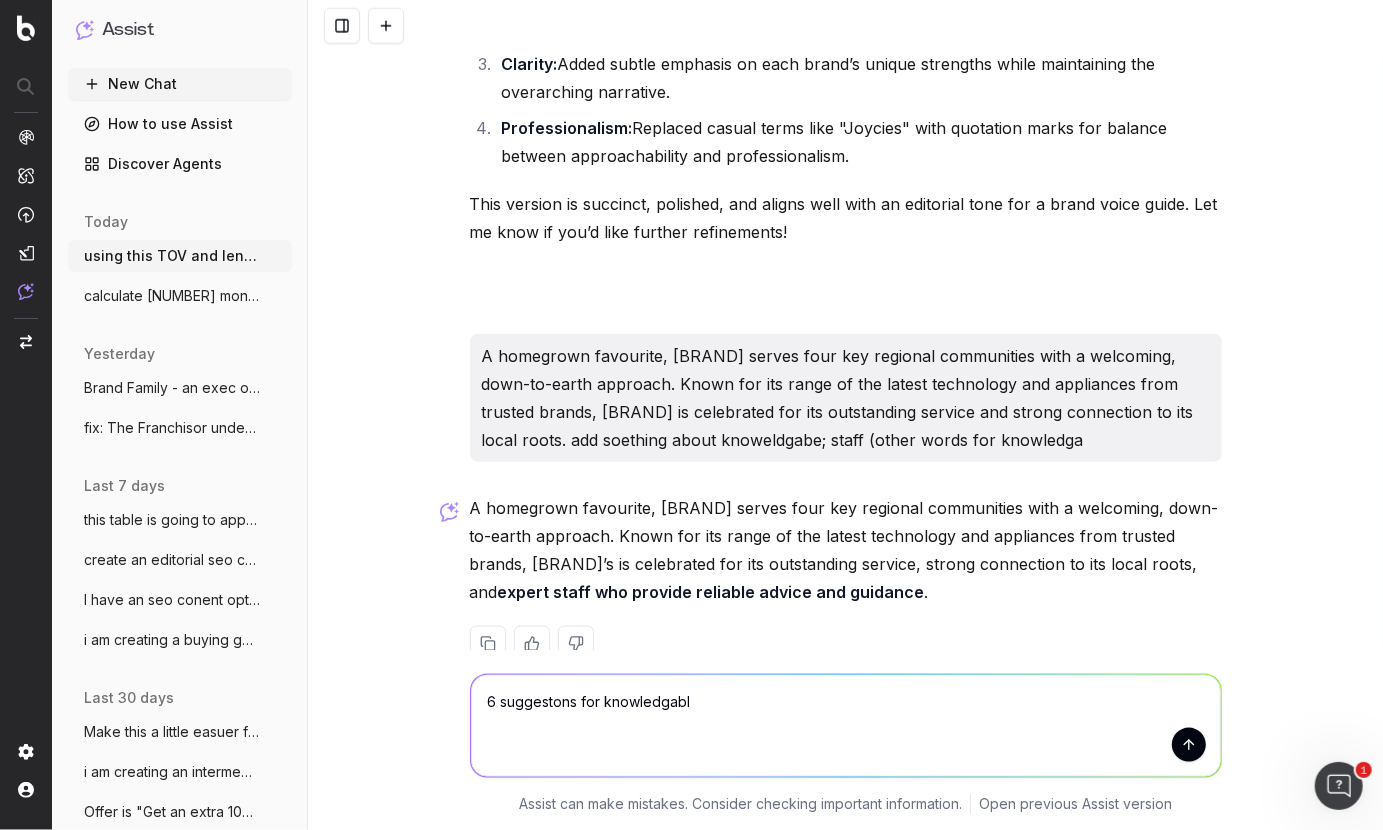 type on "6 suggestons for knowledgable" 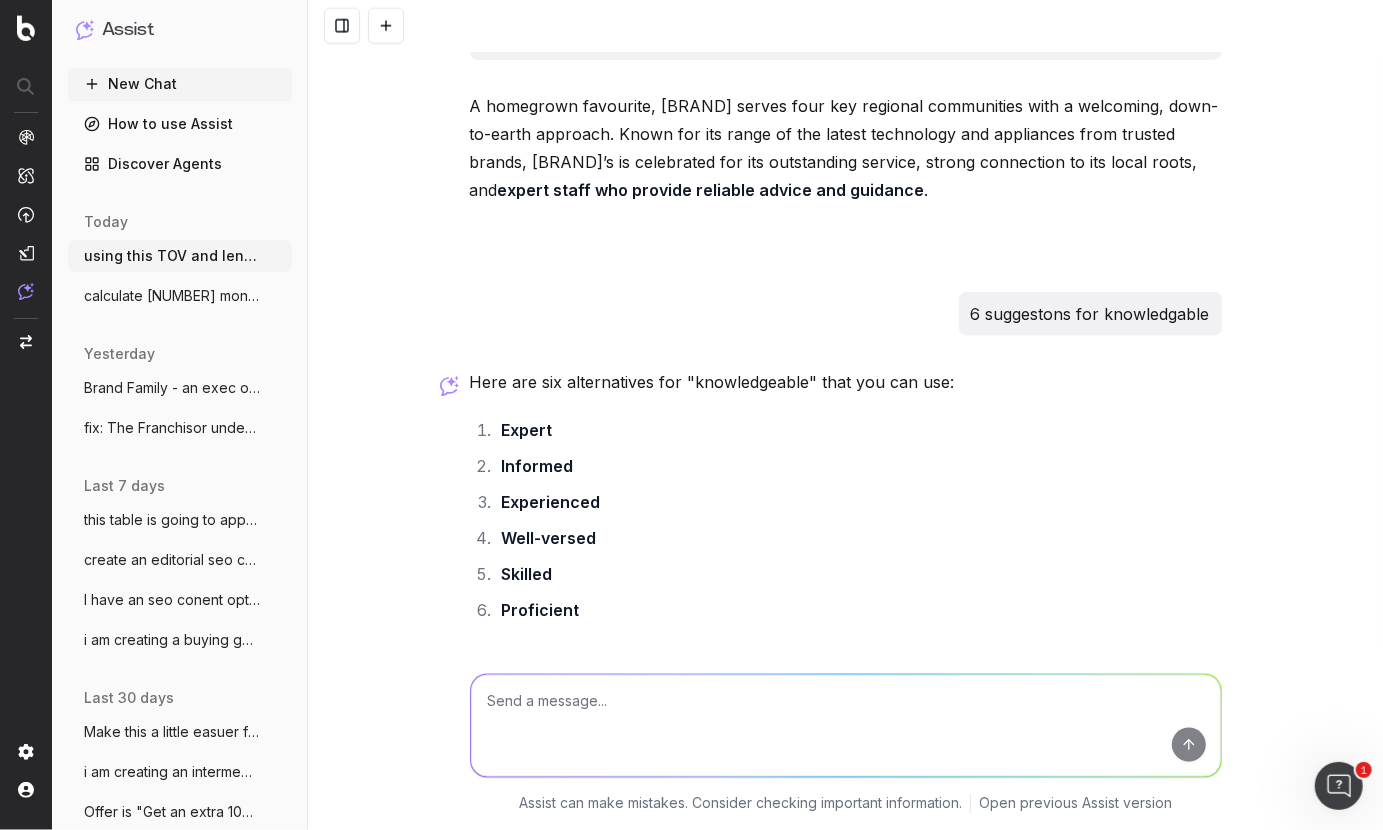 scroll, scrollTop: 34670, scrollLeft: 0, axis: vertical 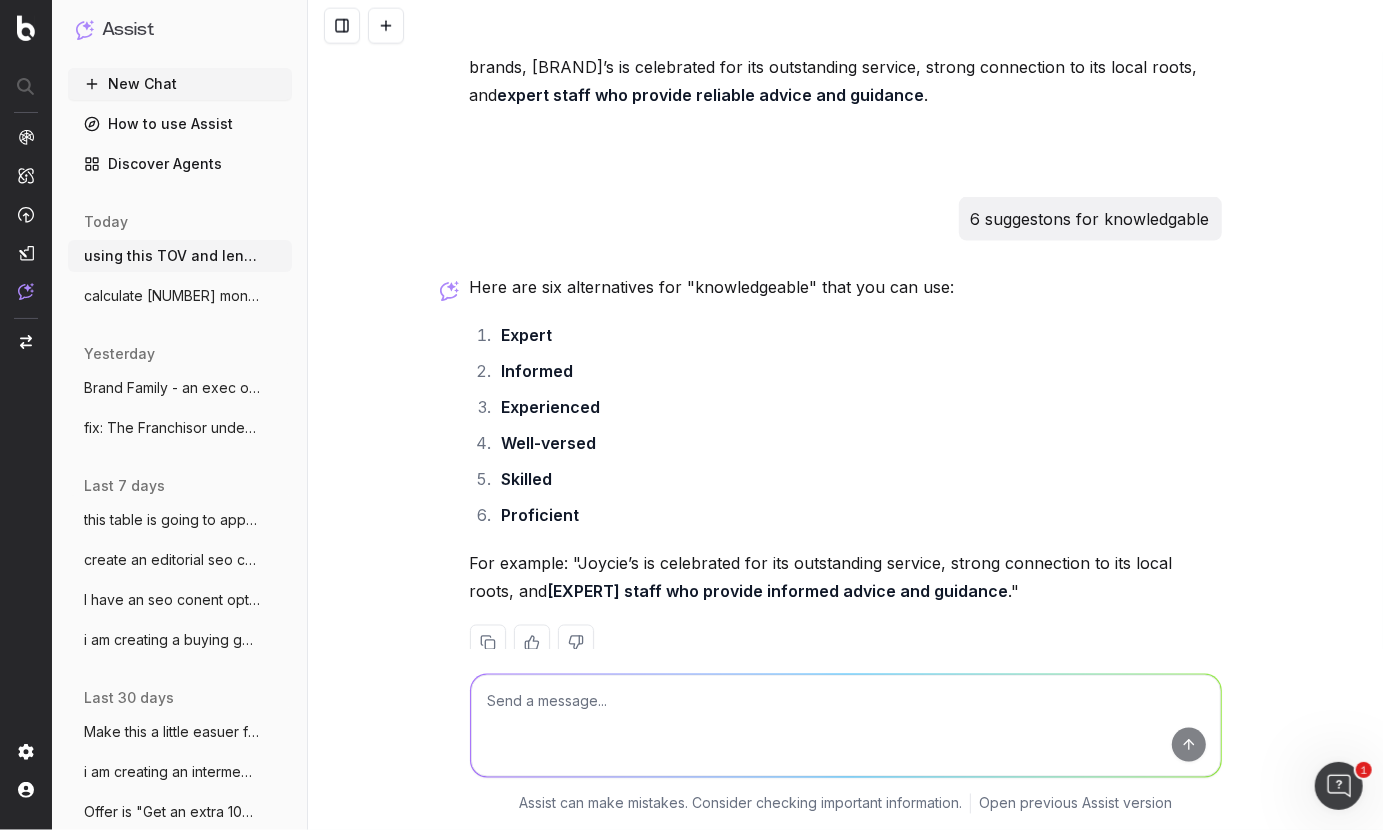 click at bounding box center [846, 726] 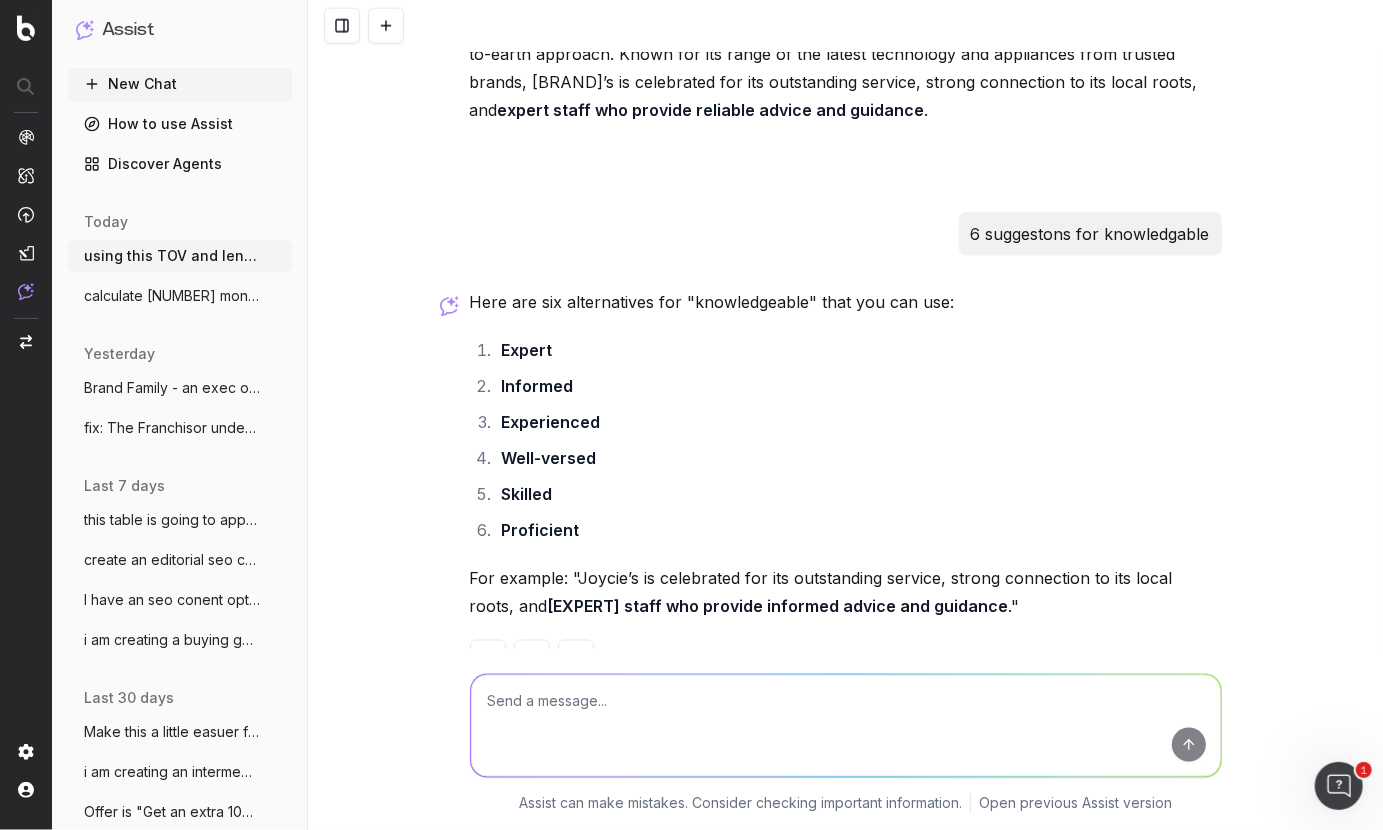 click at bounding box center [846, 726] 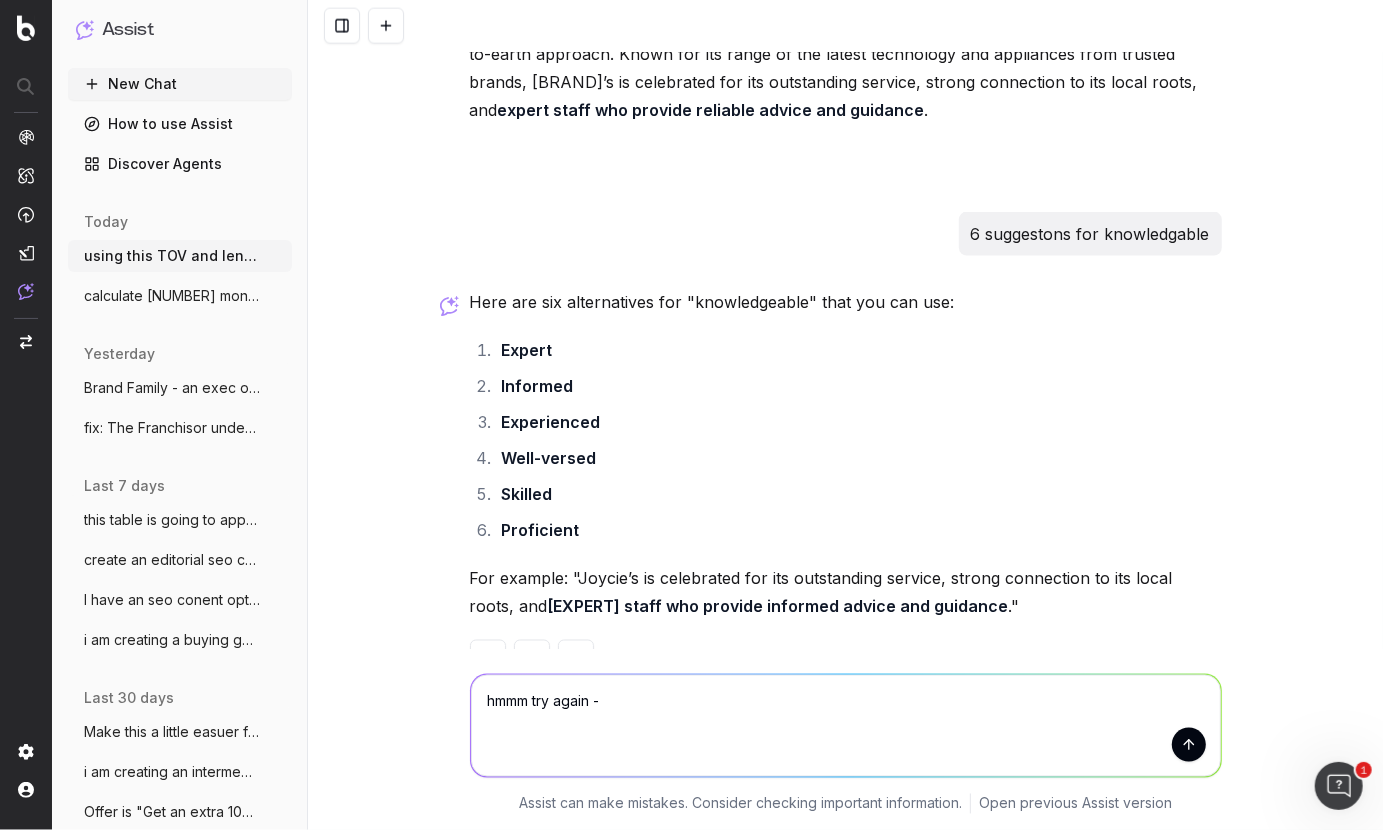 type on "hmmm try again -" 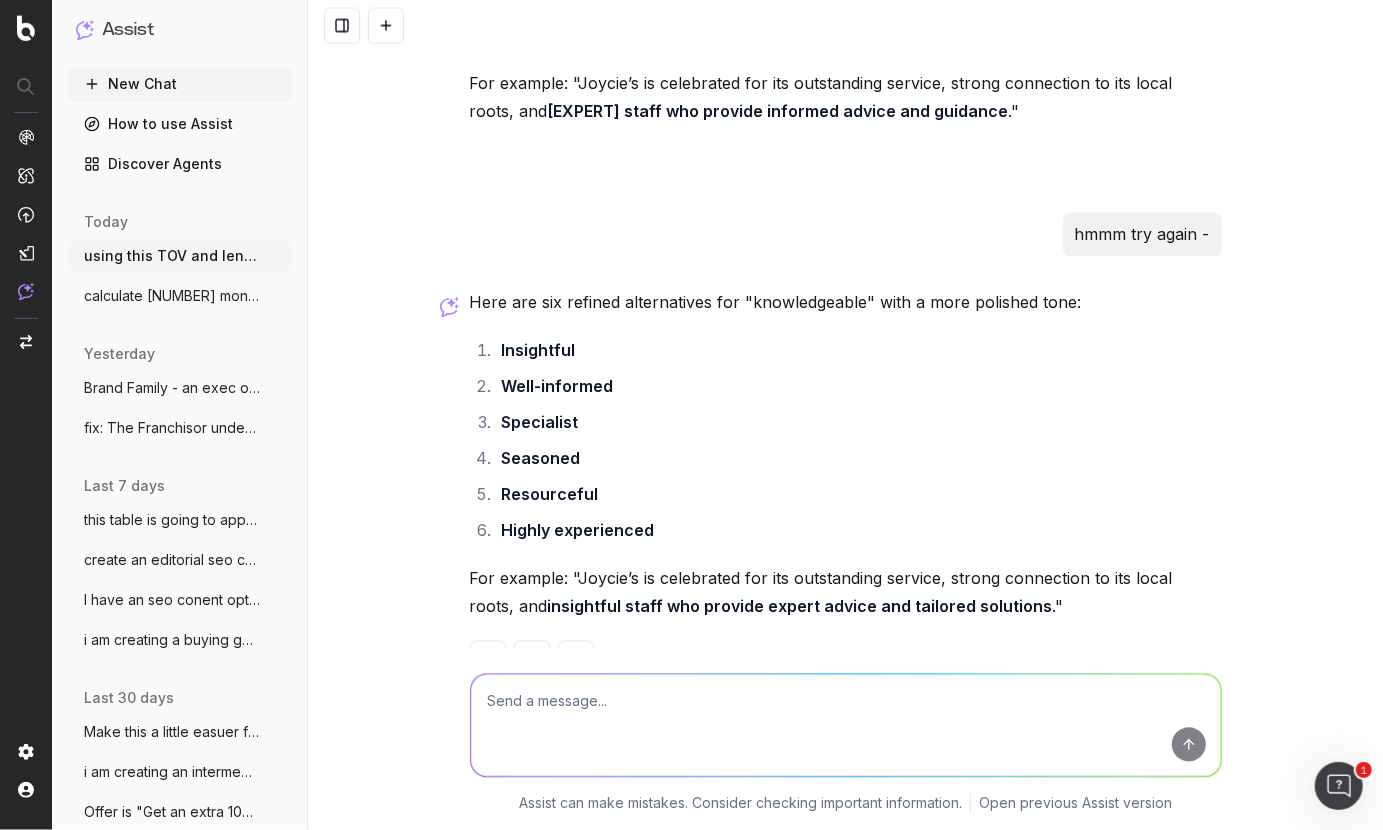 scroll, scrollTop: 35155, scrollLeft: 0, axis: vertical 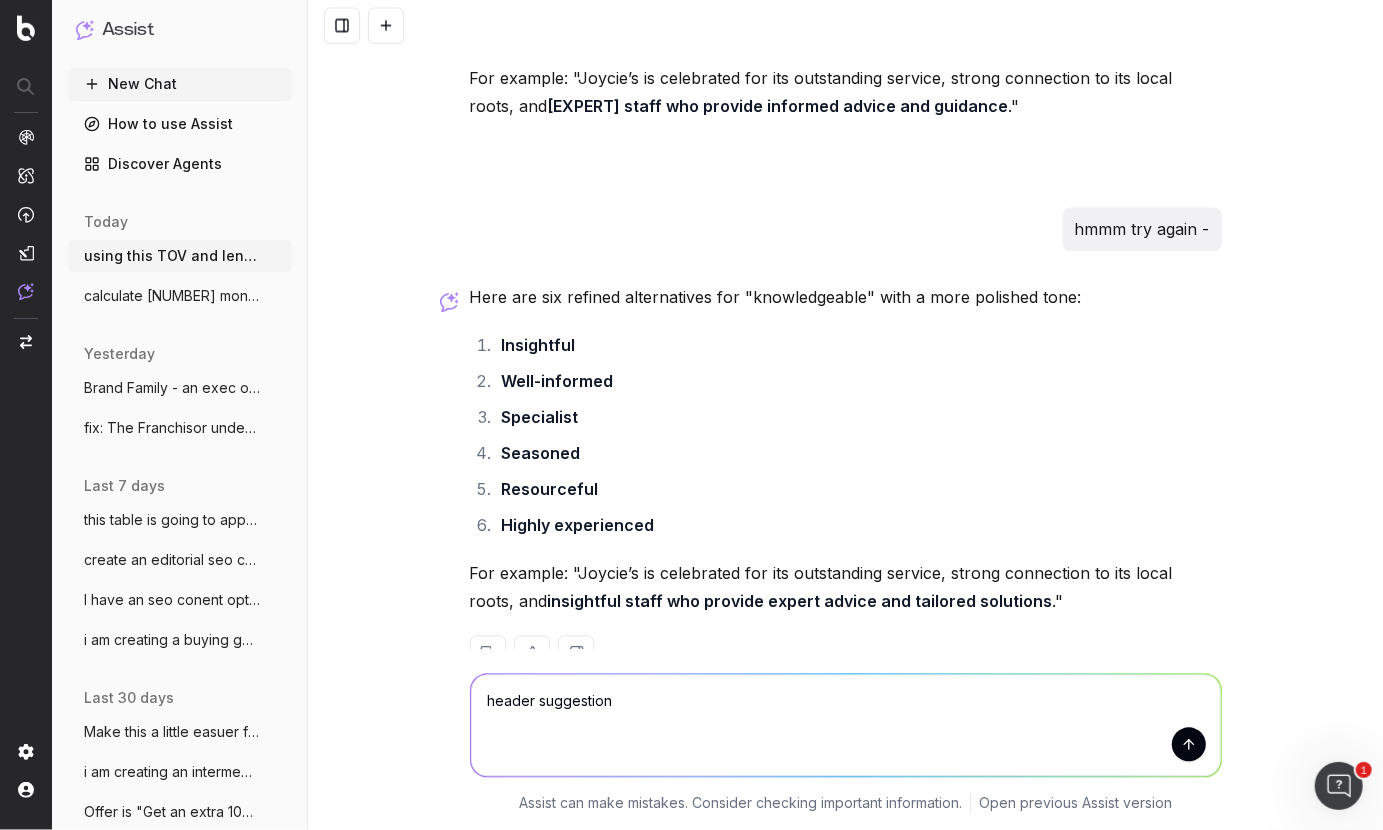 type on "header suggestions" 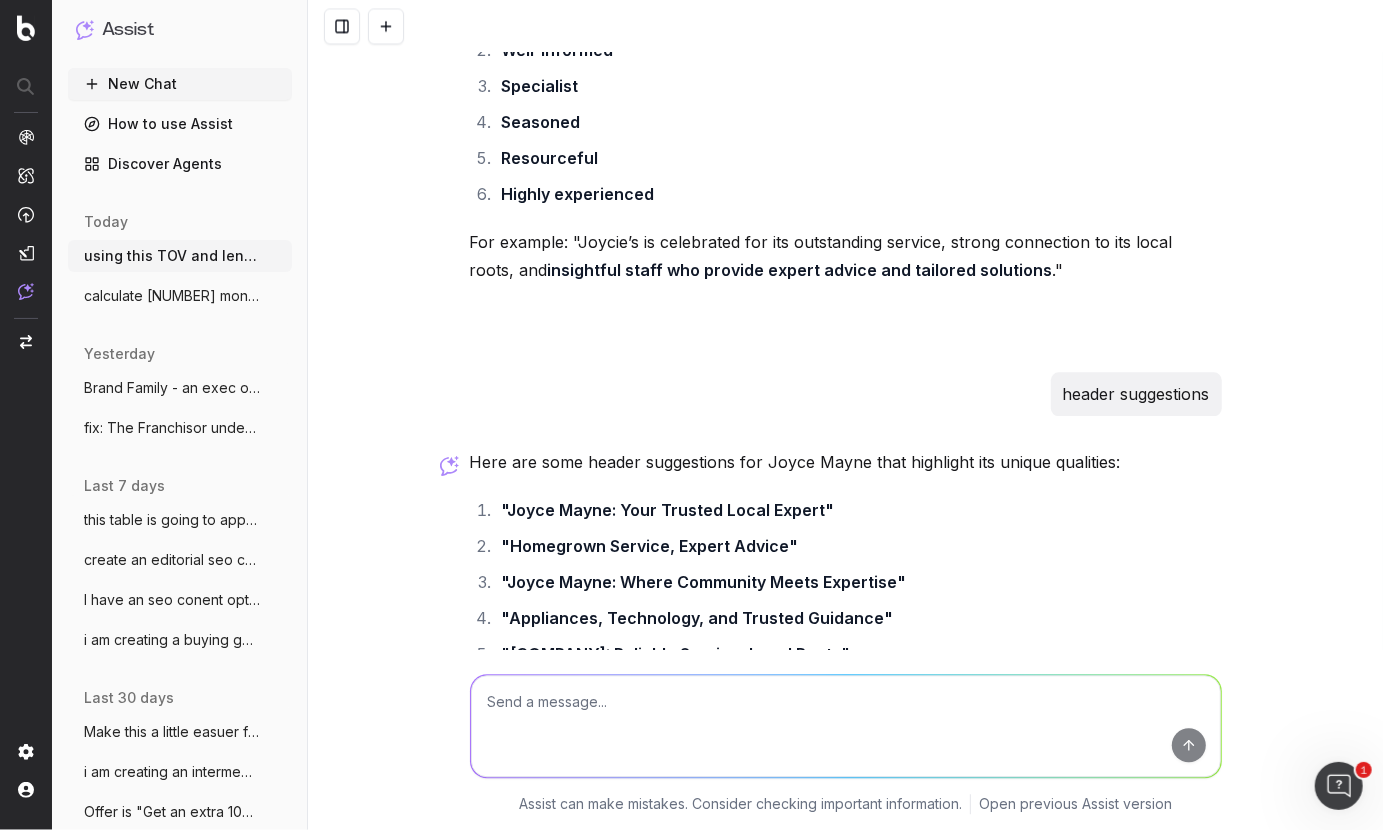 scroll, scrollTop: 35528, scrollLeft: 0, axis: vertical 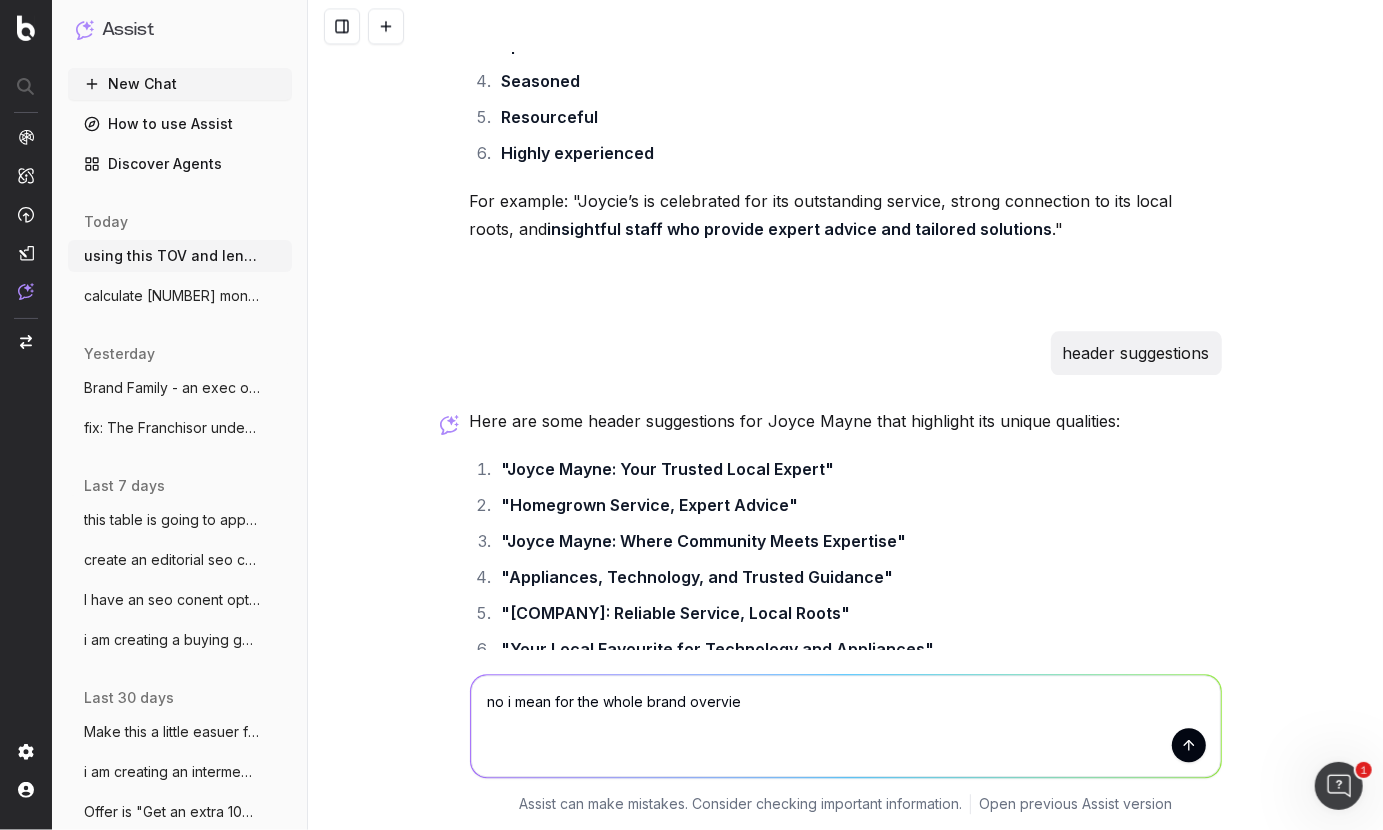 type on "no i mean for the whole brand overview" 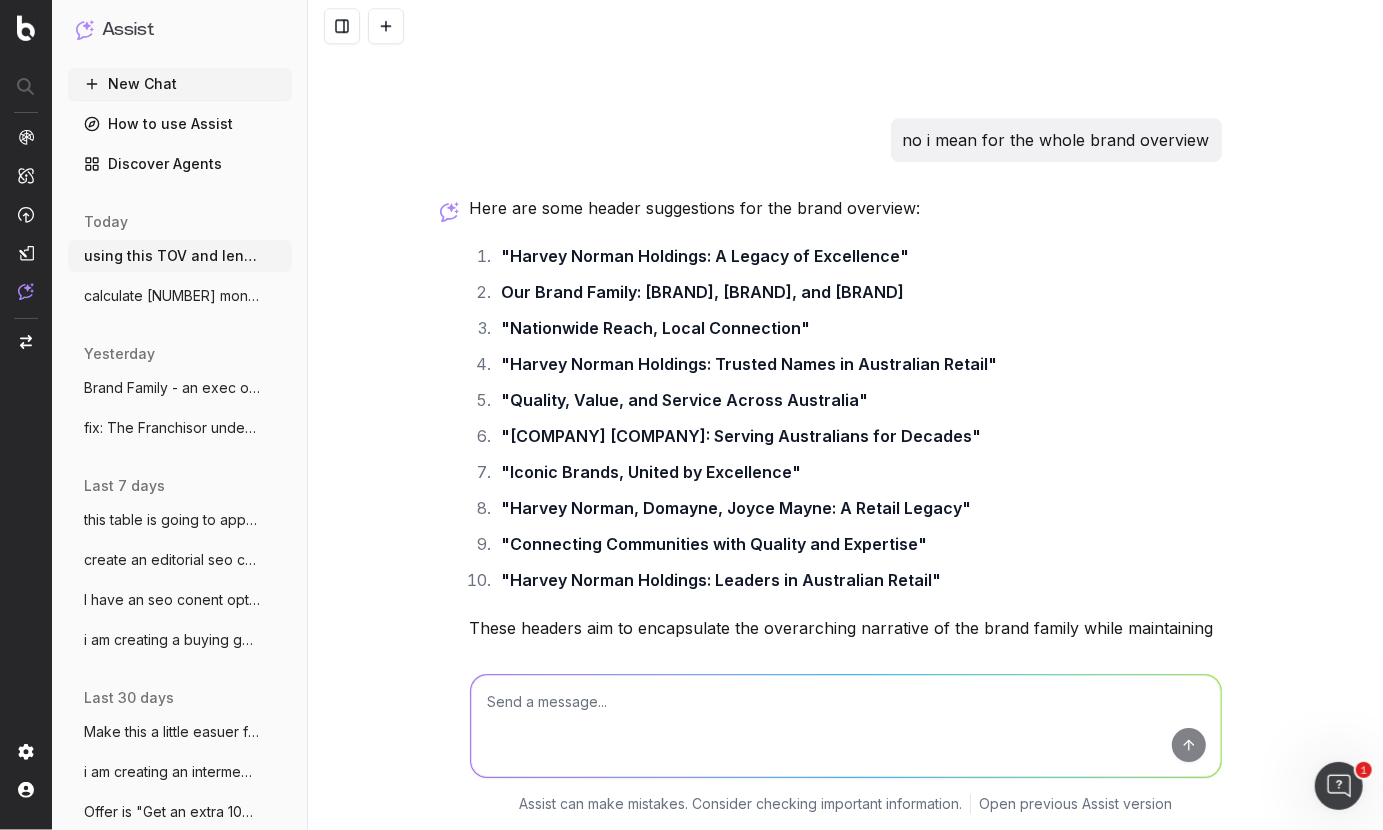 scroll, scrollTop: 36445, scrollLeft: 0, axis: vertical 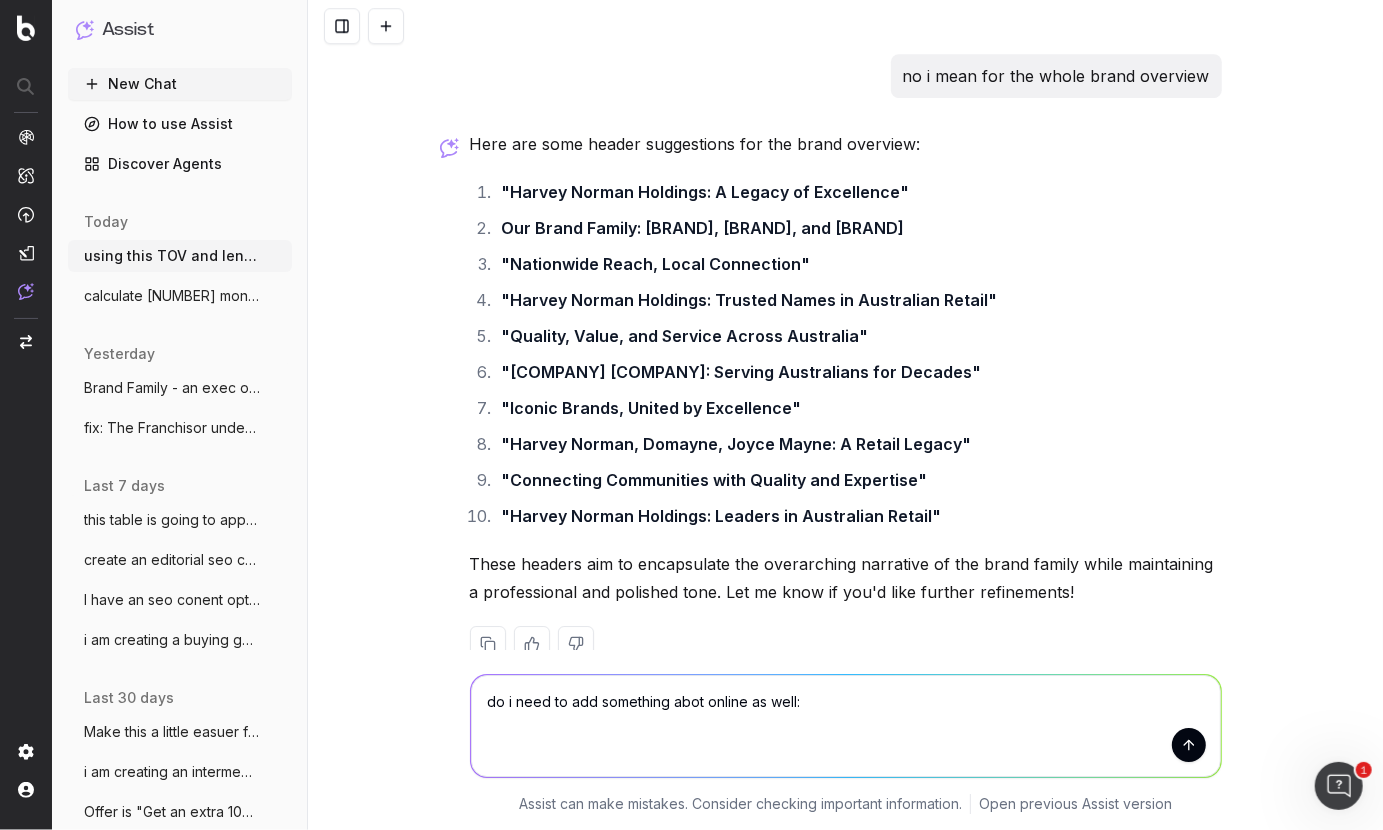 paste on "Meet Our Brand Family: [COMPANY], [COMPANY], [COMPANY]
[COMPANY] [COMPANY] Limited represents three Australian retail brands: [COMPANY], [COMPANY], and [COMPANY]. With a nationwide footprint and a strong local connection, this brand family caters to the diverse needs of Australians – from metro cities to regional communities. Sharing a commitment to quality, range, value, and exceptional service, they’ve become trusted household names in Australian retail." 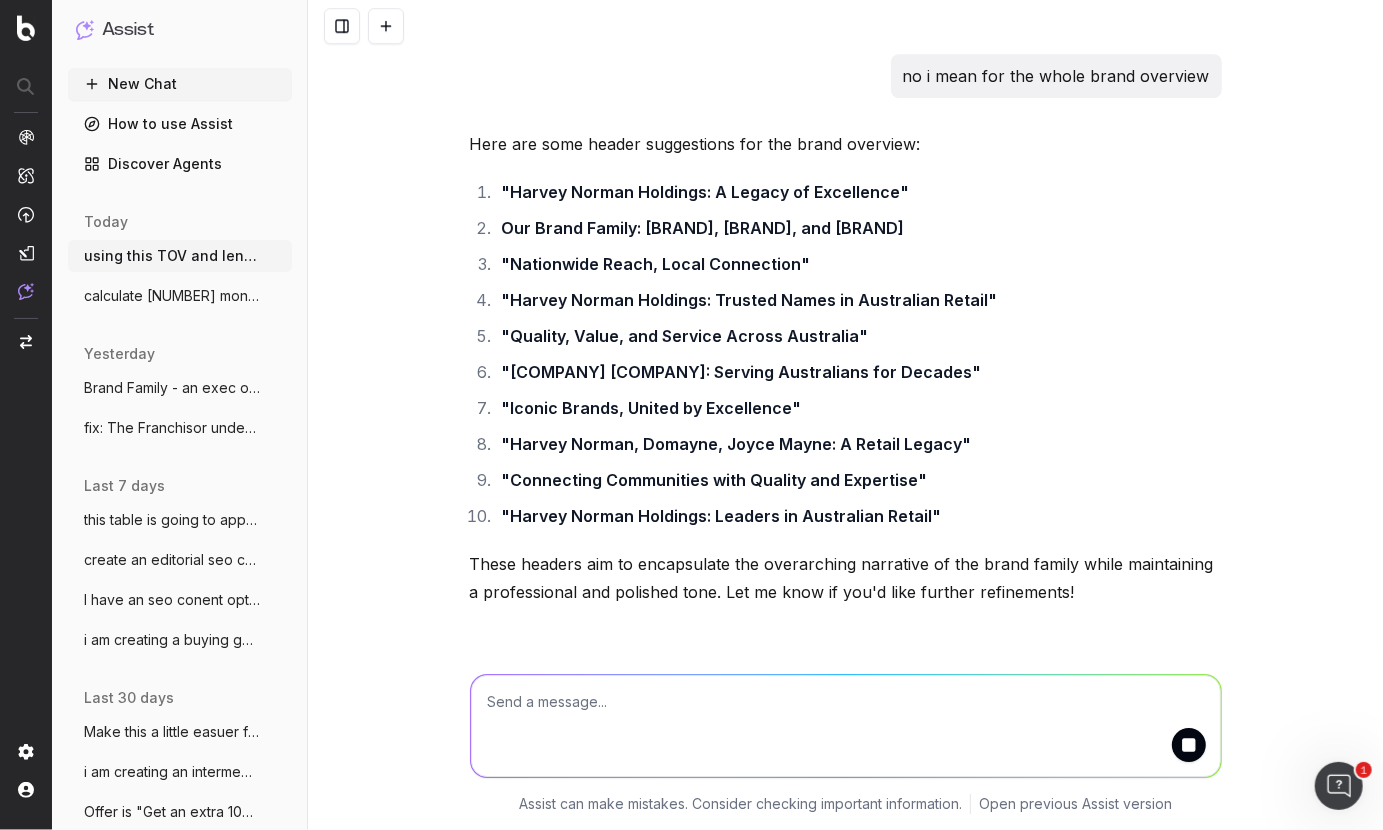 scroll, scrollTop: 0, scrollLeft: 0, axis: both 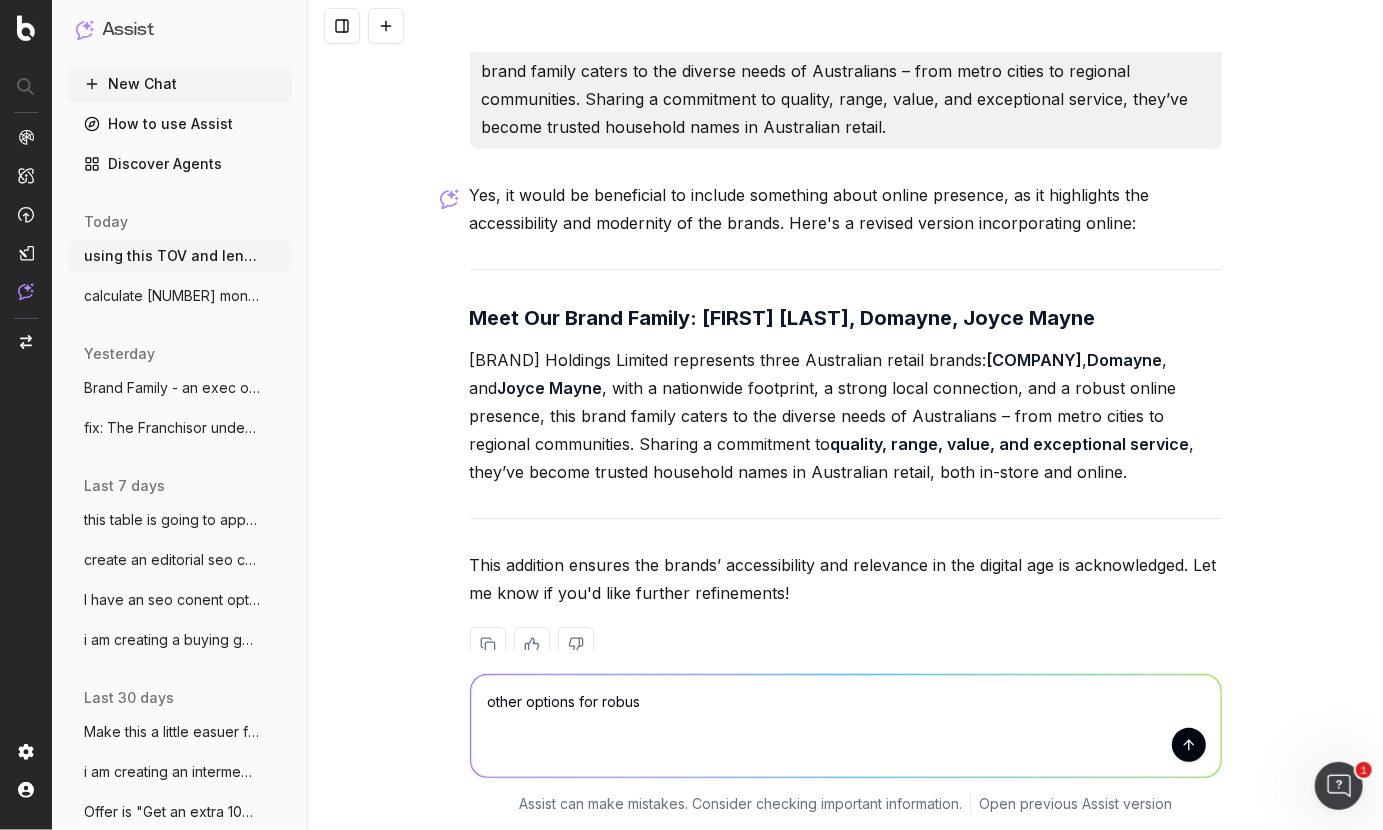type on "other options for robust" 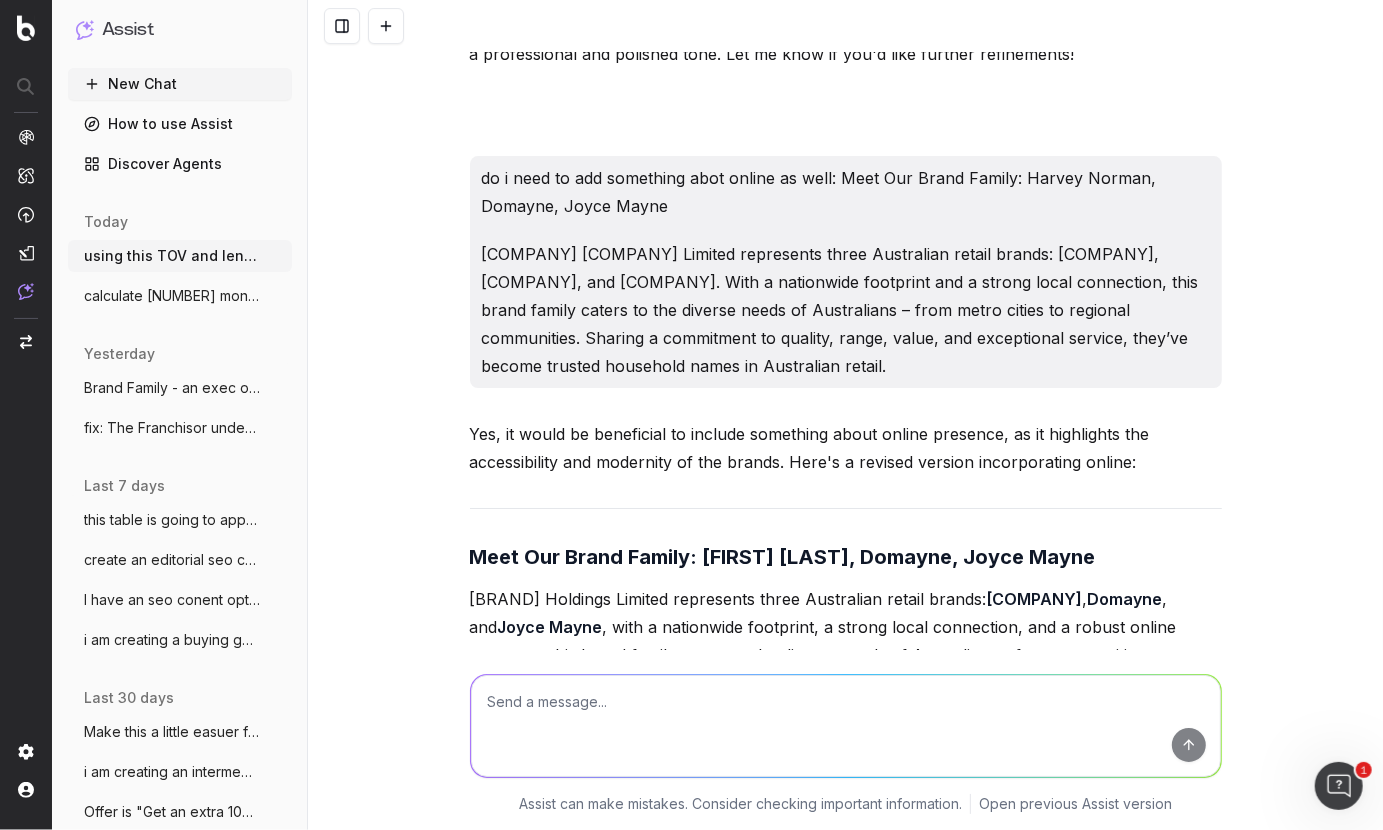 scroll, scrollTop: 37038, scrollLeft: 0, axis: vertical 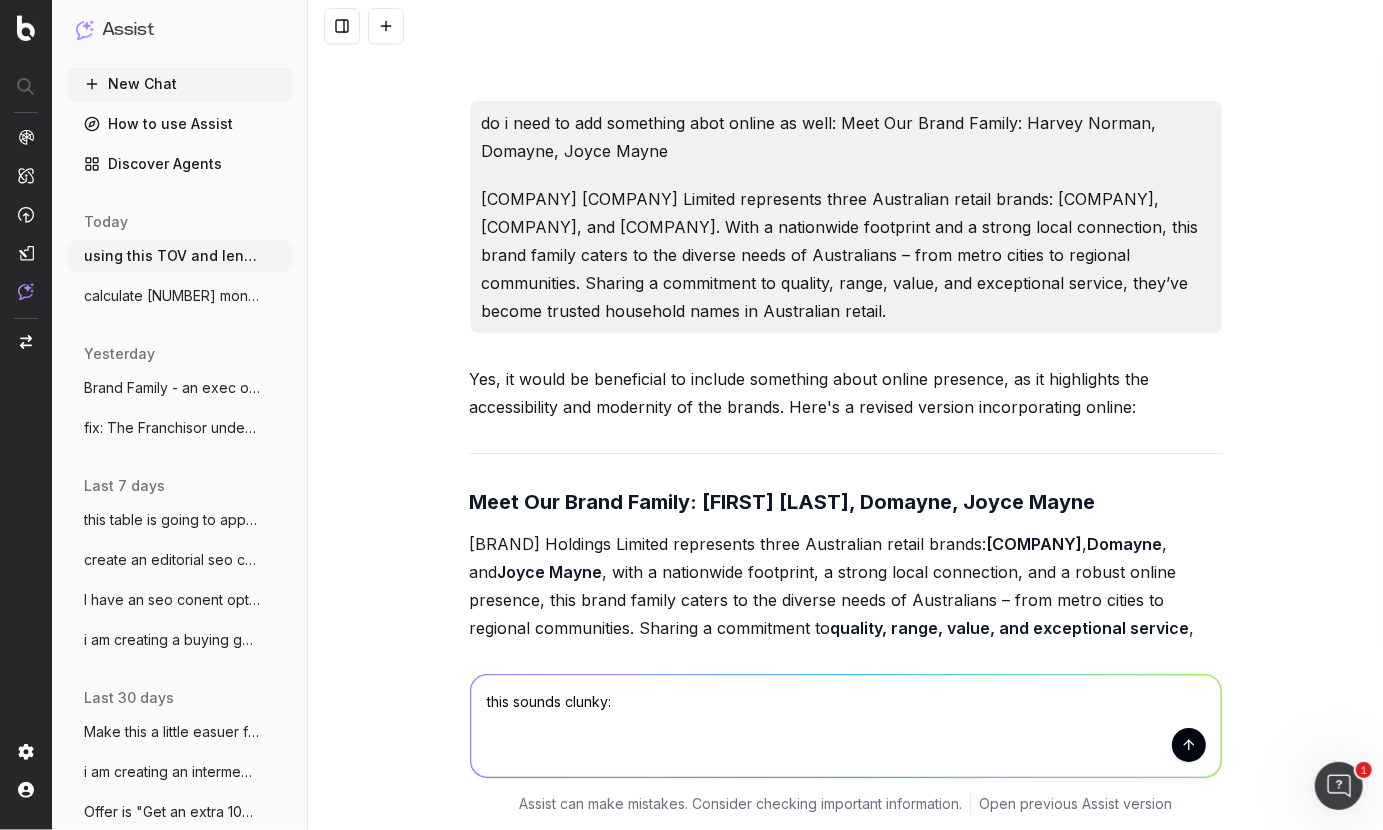 paste on "Known for its range of the latest technology and appliances from trusted brands, Joycies is celebrated for its outstanding service, experienced staff and strong connection to its local roots." 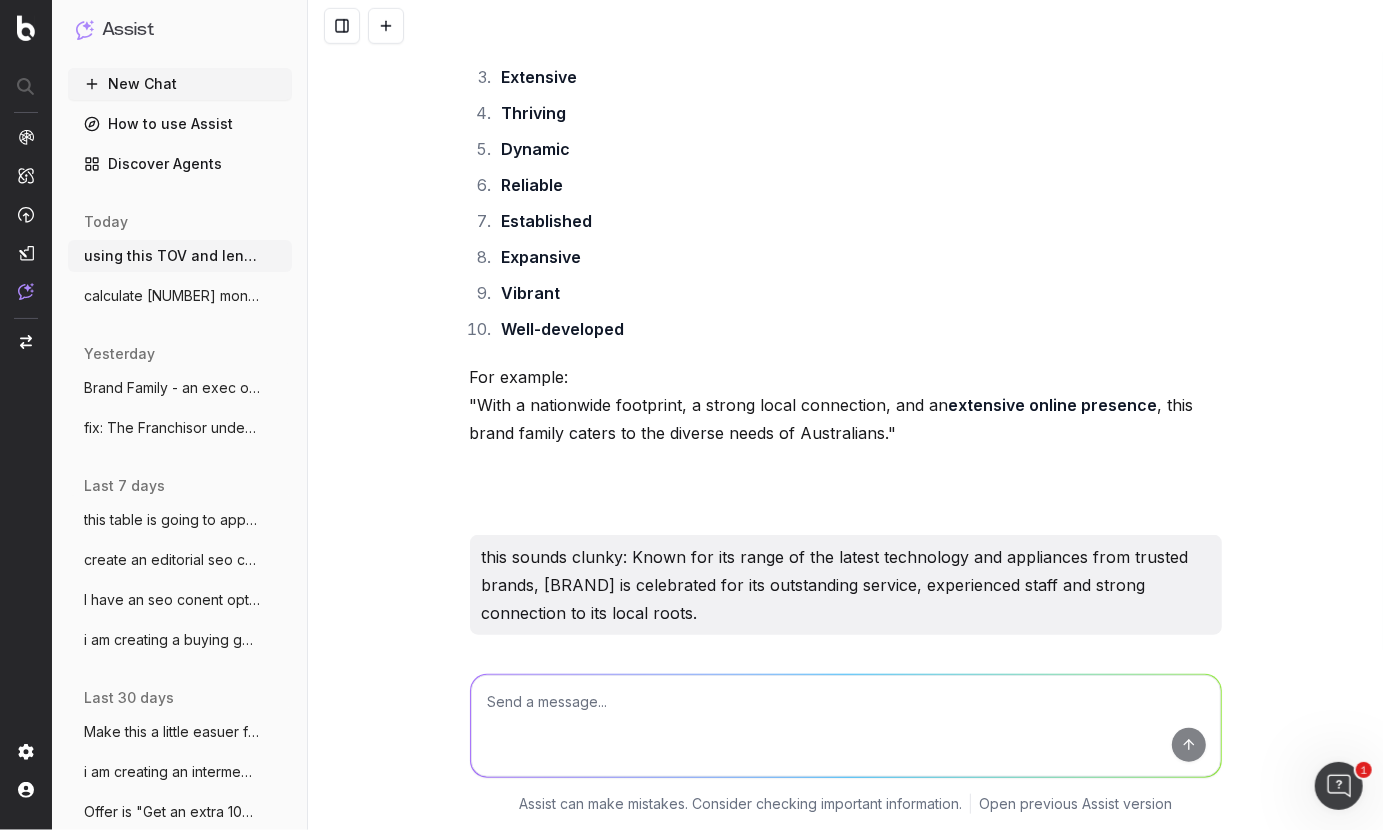 scroll, scrollTop: 38213, scrollLeft: 0, axis: vertical 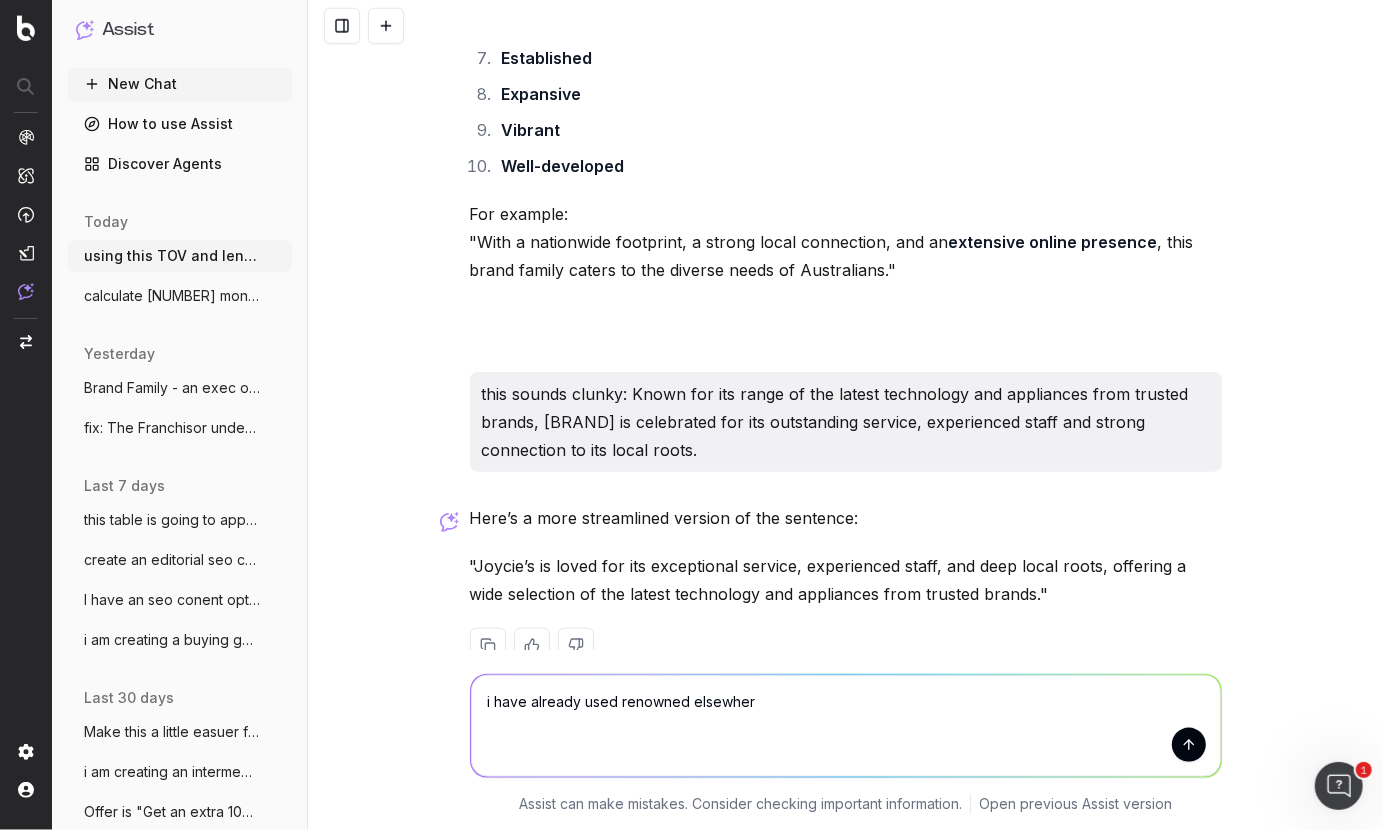 type on "i have already used renowned elsewhere" 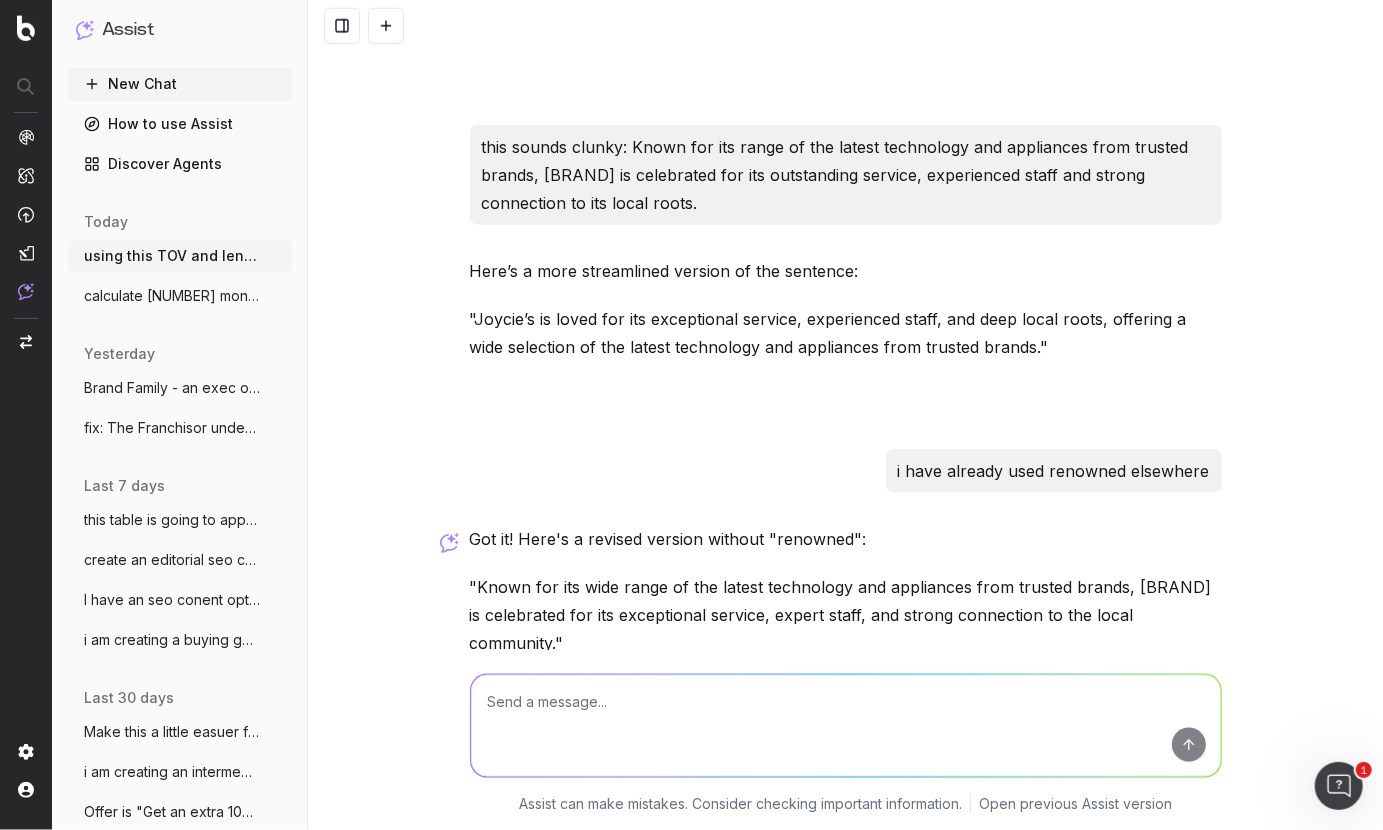 scroll, scrollTop: 38482, scrollLeft: 0, axis: vertical 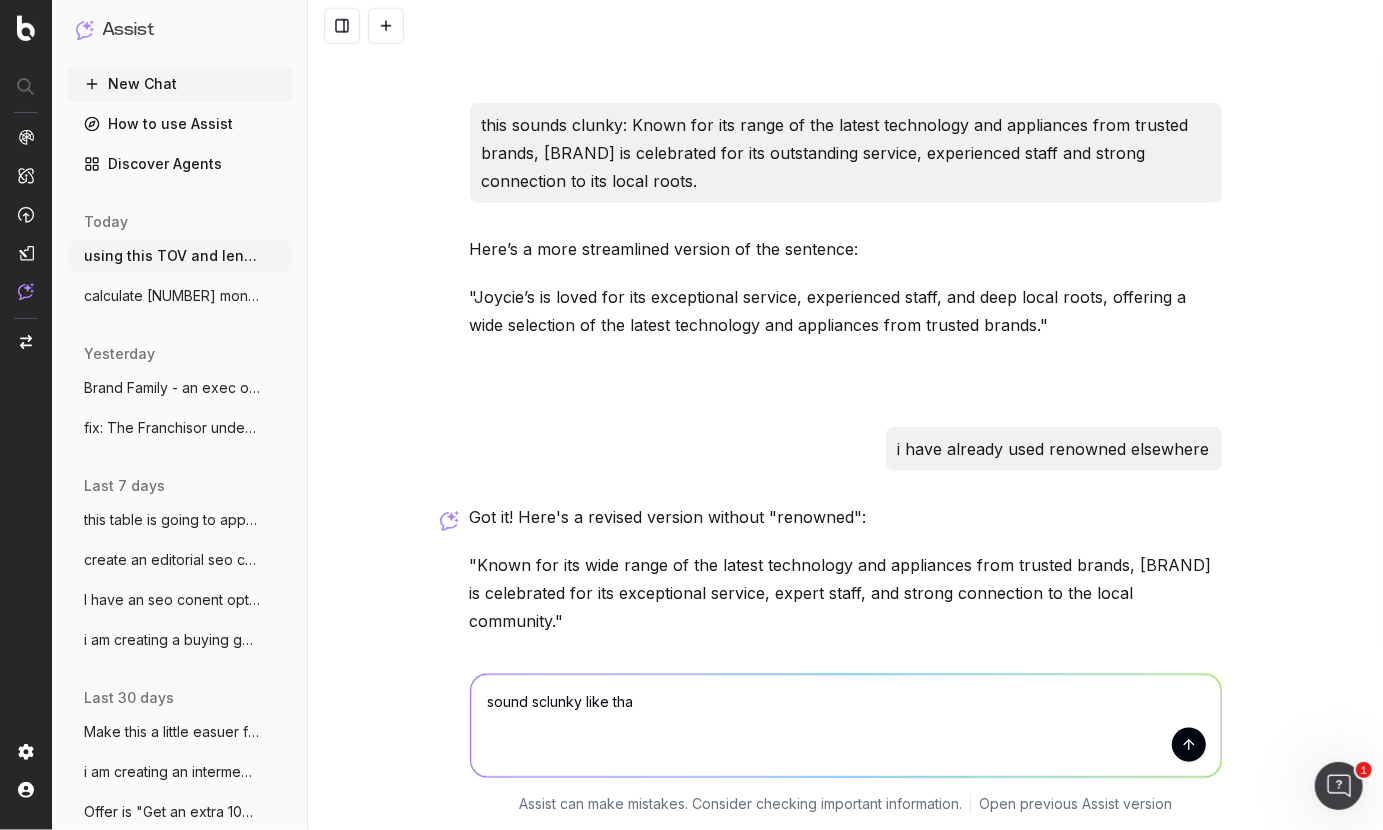 type on "sound sclunky like that" 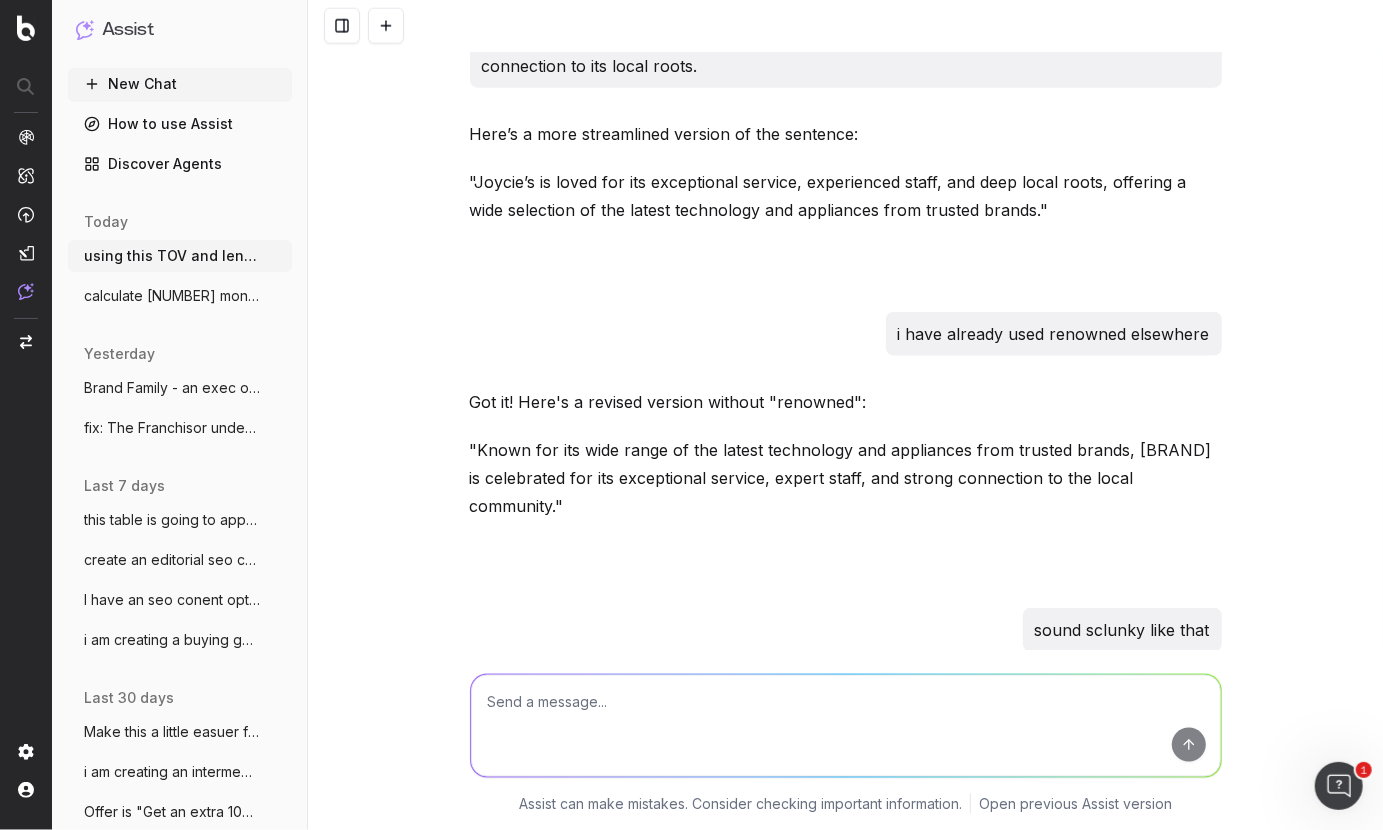 scroll, scrollTop: 38750, scrollLeft: 0, axis: vertical 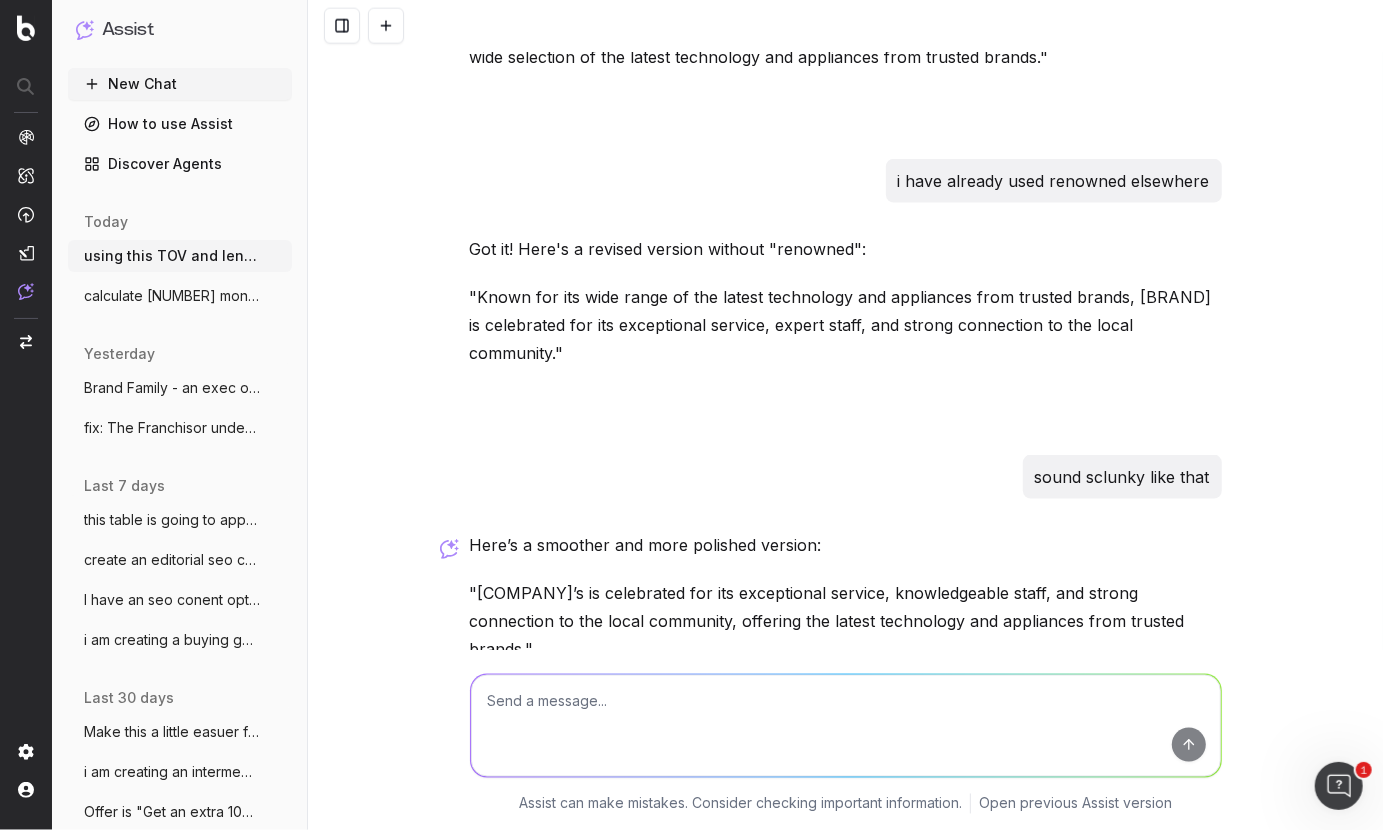 click on "Here’s a smoother and more polished version: "[BRAND] is celebrated for its exceptional service, knowledgeable staff, and strong connection to the local community, offering the latest technology and appliances from trusted brands."" at bounding box center (846, 641) 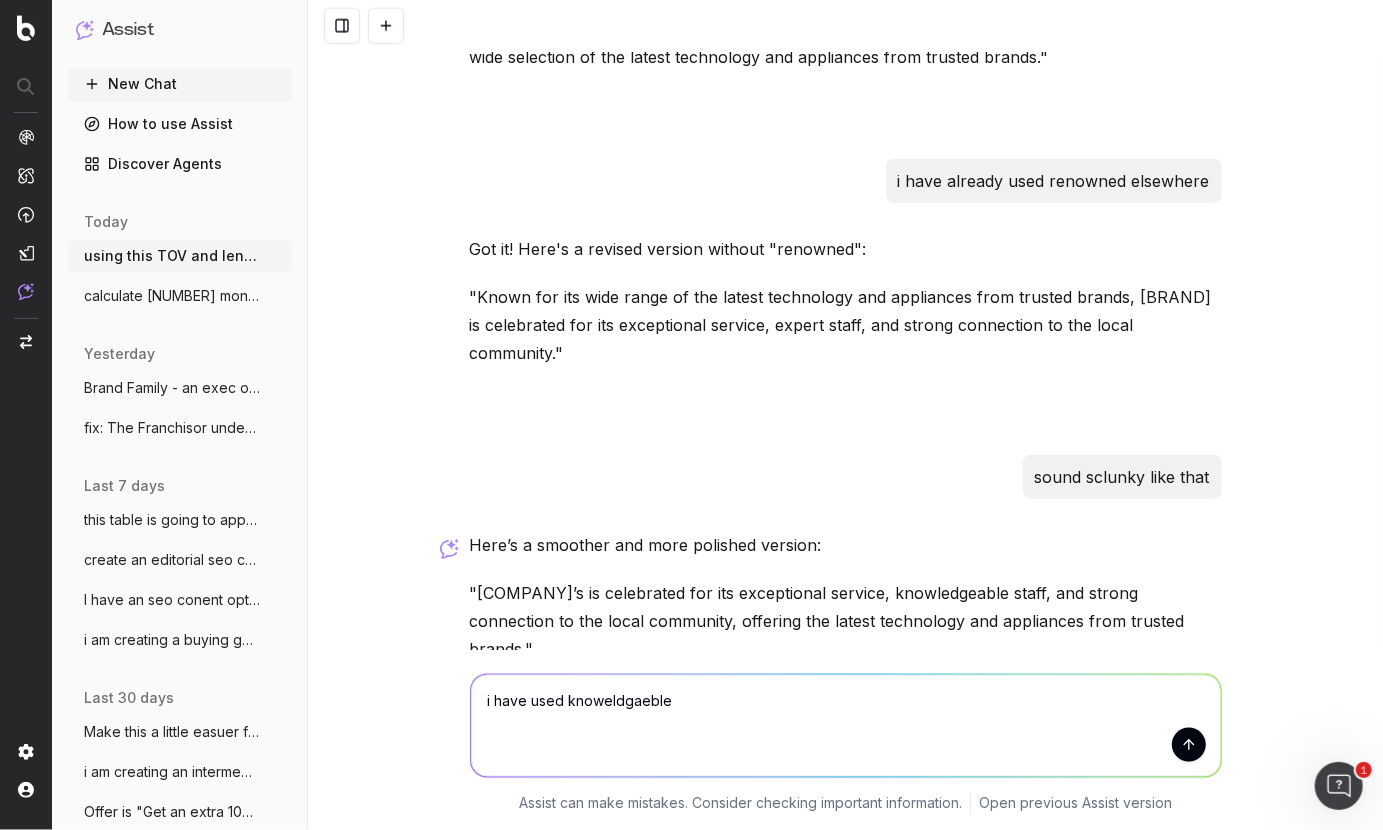 drag, startPoint x: 789, startPoint y: 552, endPoint x: 838, endPoint y: 550, distance: 49.0408 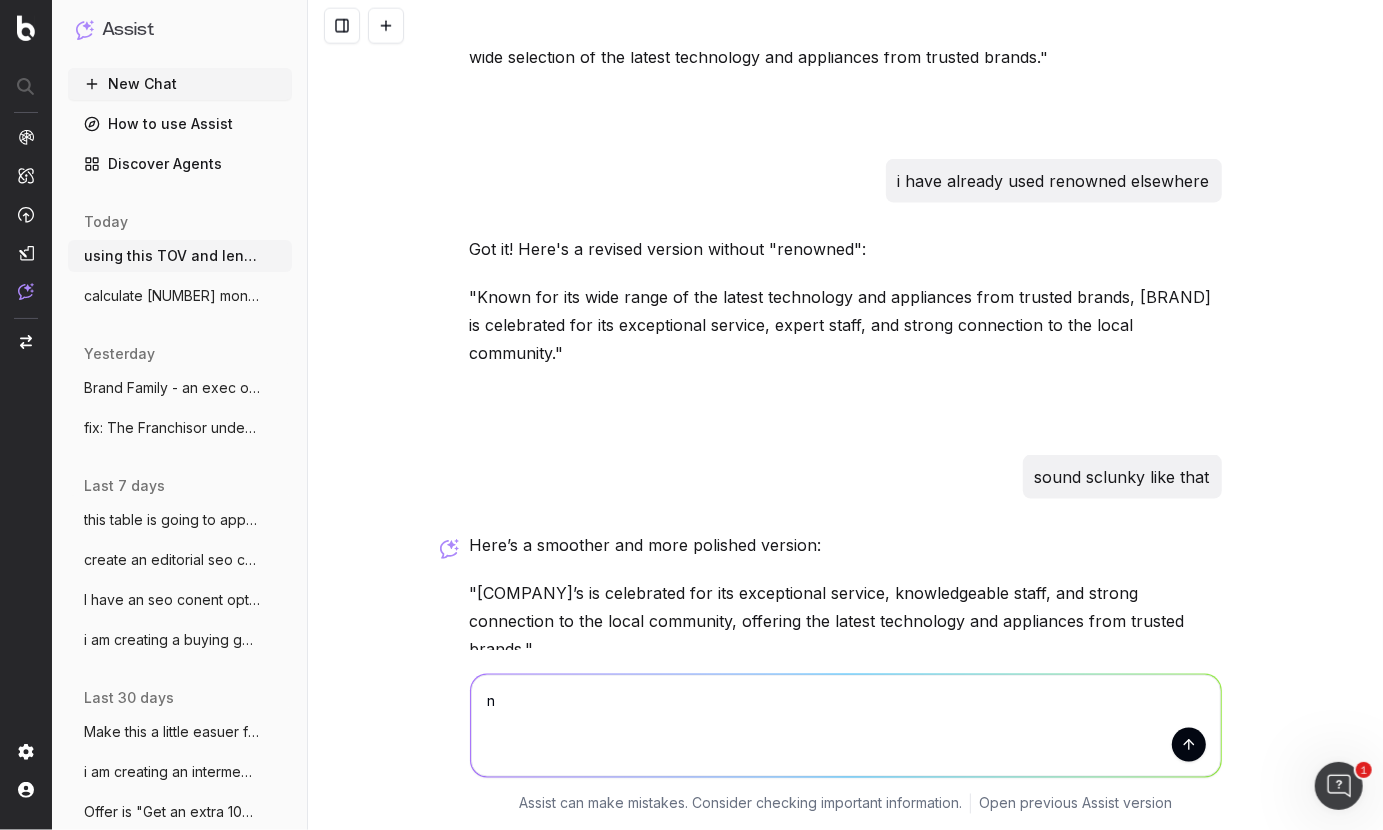 type on "no" 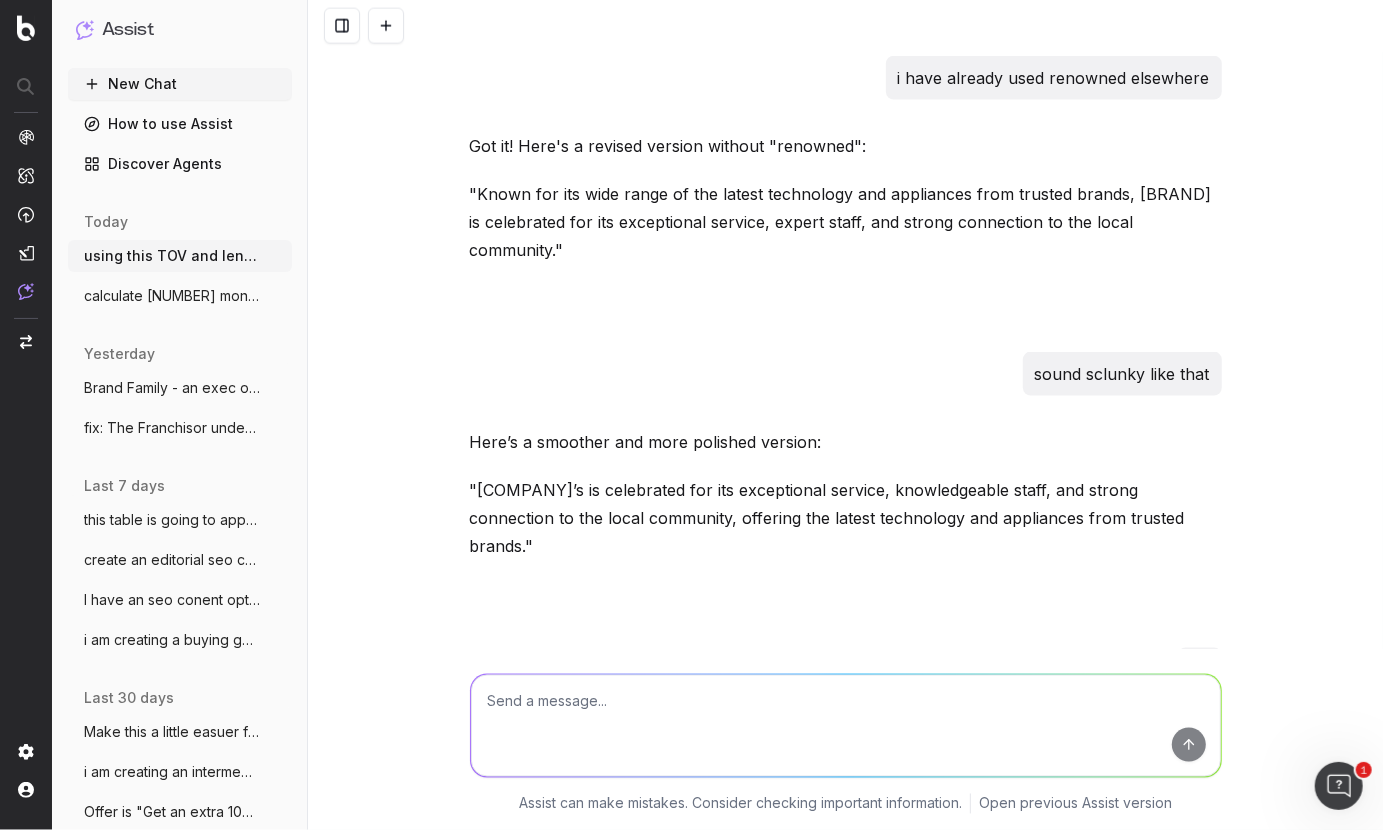 scroll, scrollTop: 39017, scrollLeft: 0, axis: vertical 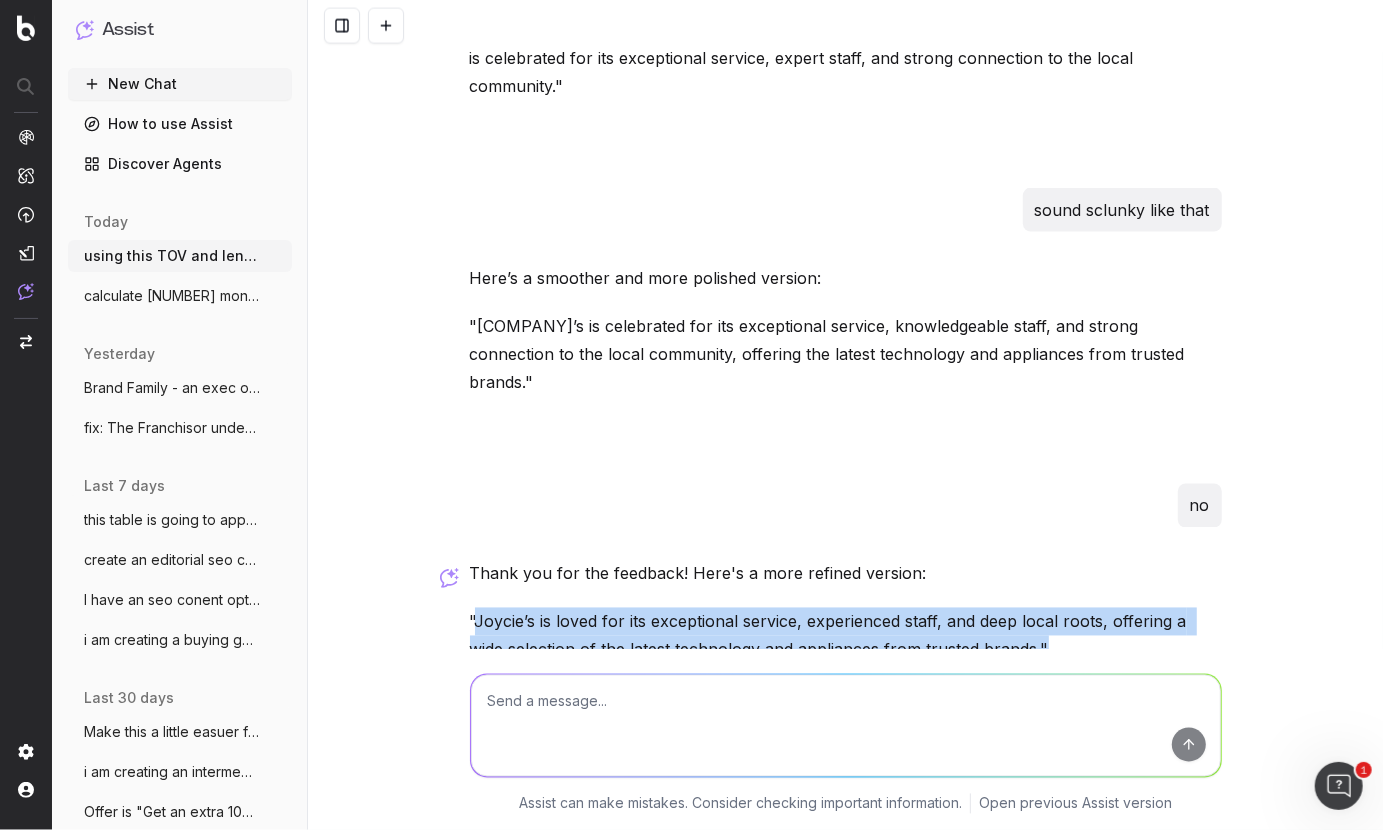 drag, startPoint x: 979, startPoint y: 553, endPoint x: 478, endPoint y: 528, distance: 501.62335 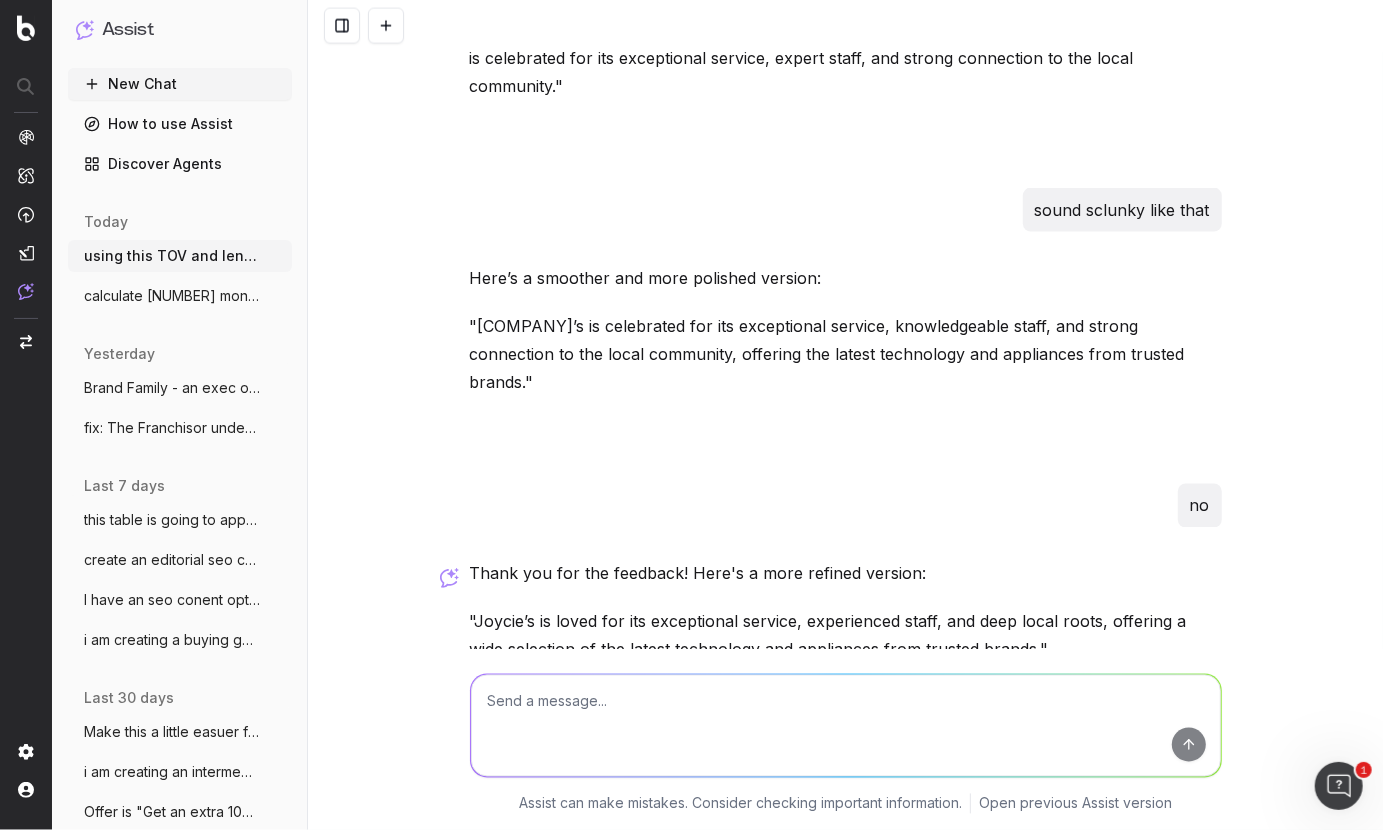 click at bounding box center [846, 726] 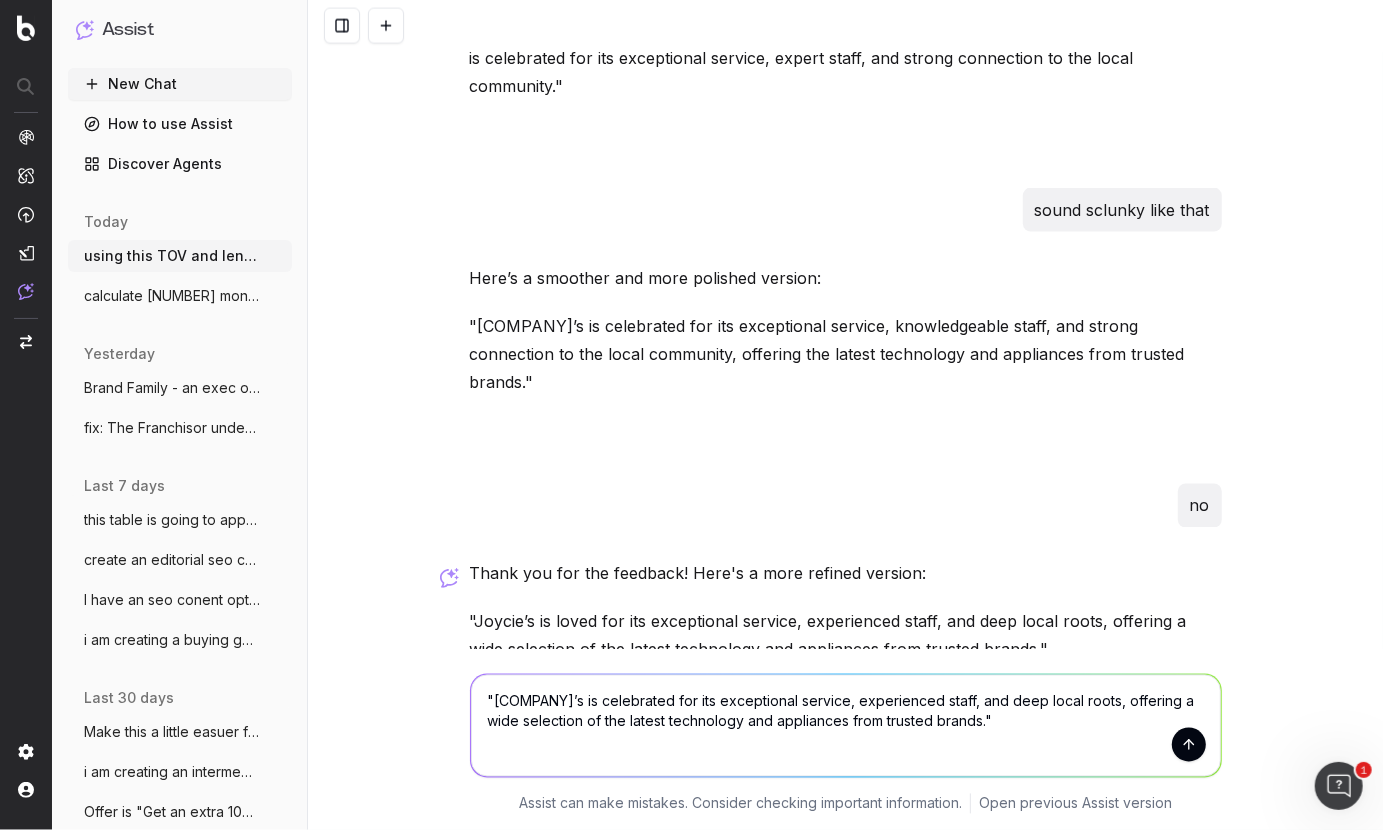 click on ""[COMPANY]’s is celebrated for its exceptional service, experienced staff, and deep local roots, offering a wide selection of the latest technology and appliances from trusted brands."" at bounding box center (846, 726) 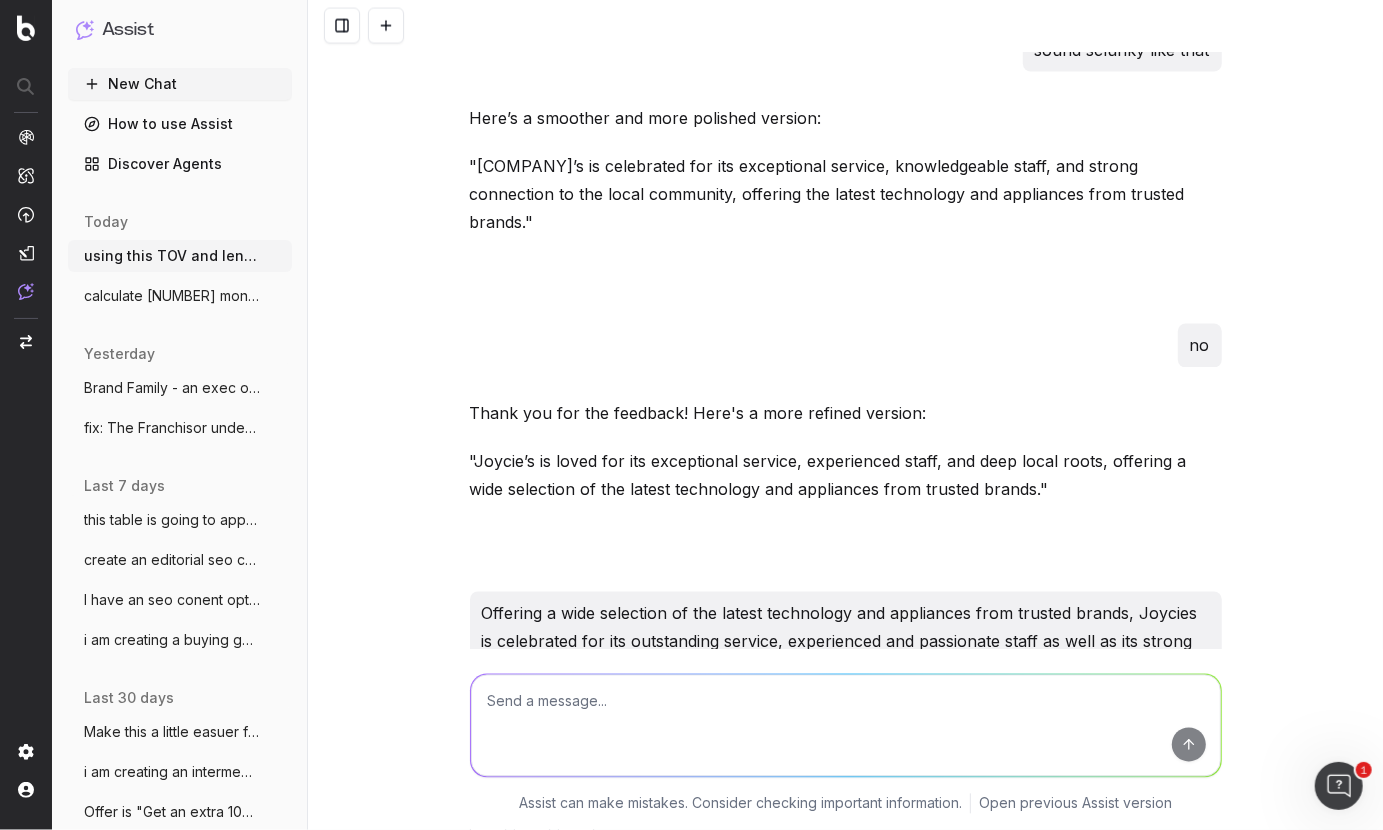 scroll, scrollTop: 39220, scrollLeft: 0, axis: vertical 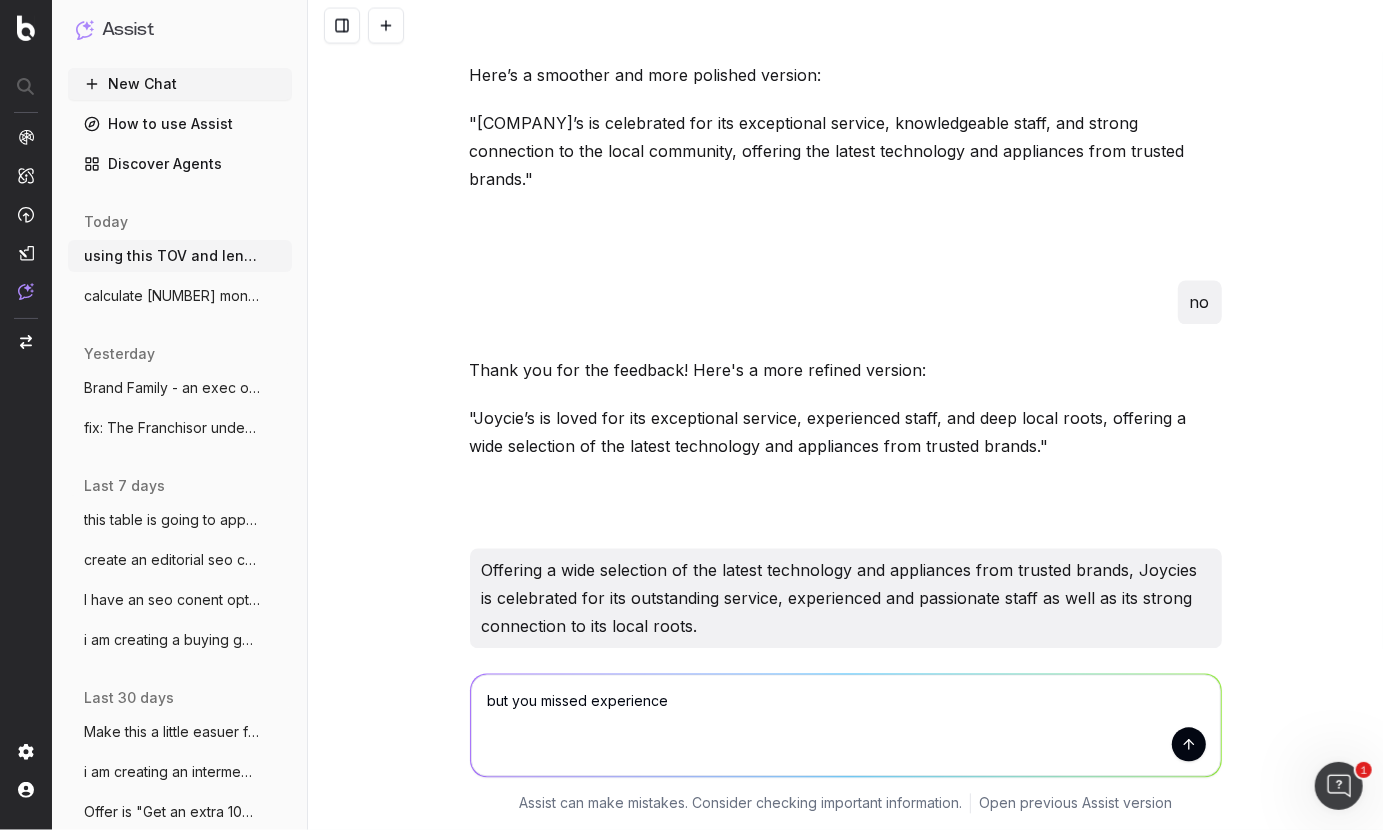 type on "but you missed experienced" 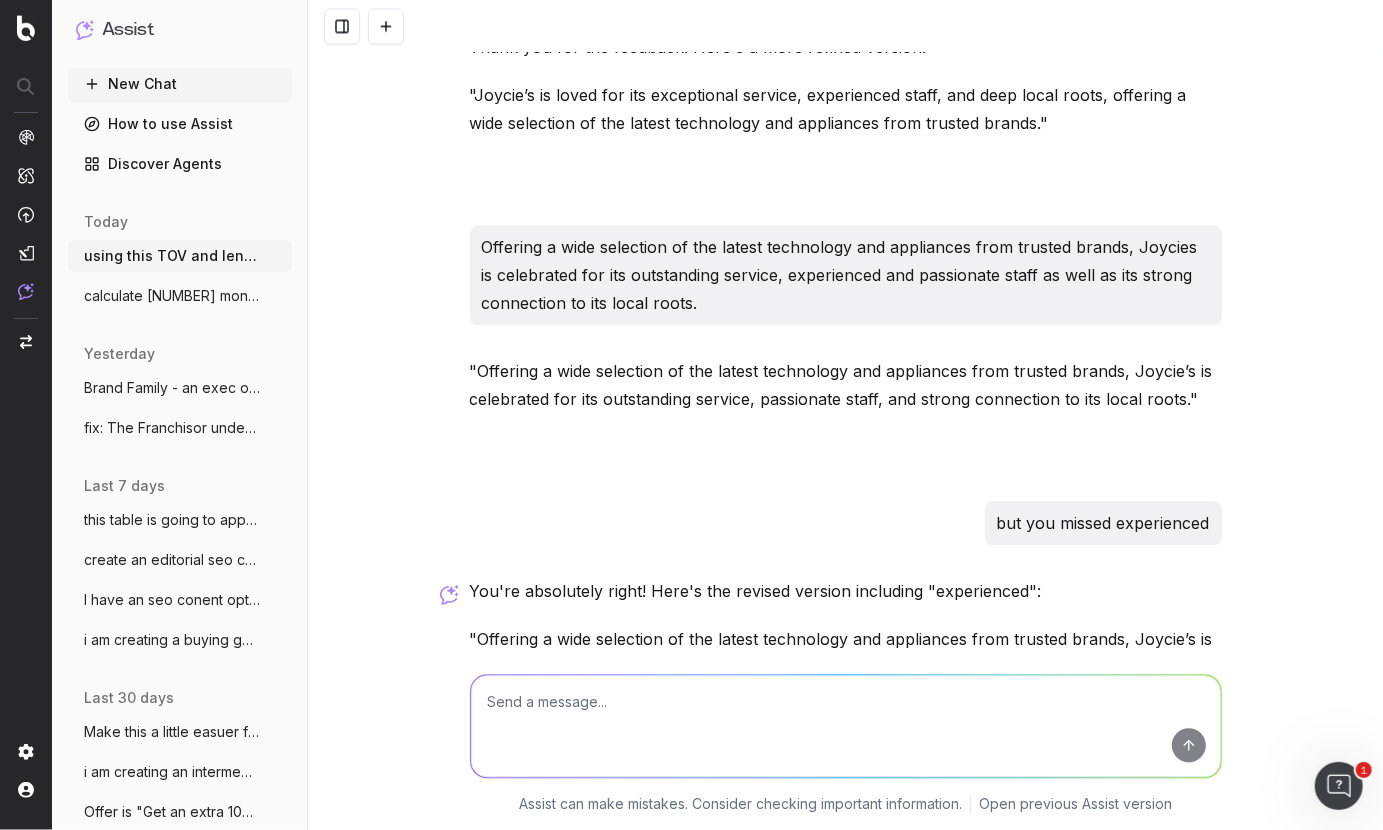 scroll, scrollTop: 39582, scrollLeft: 0, axis: vertical 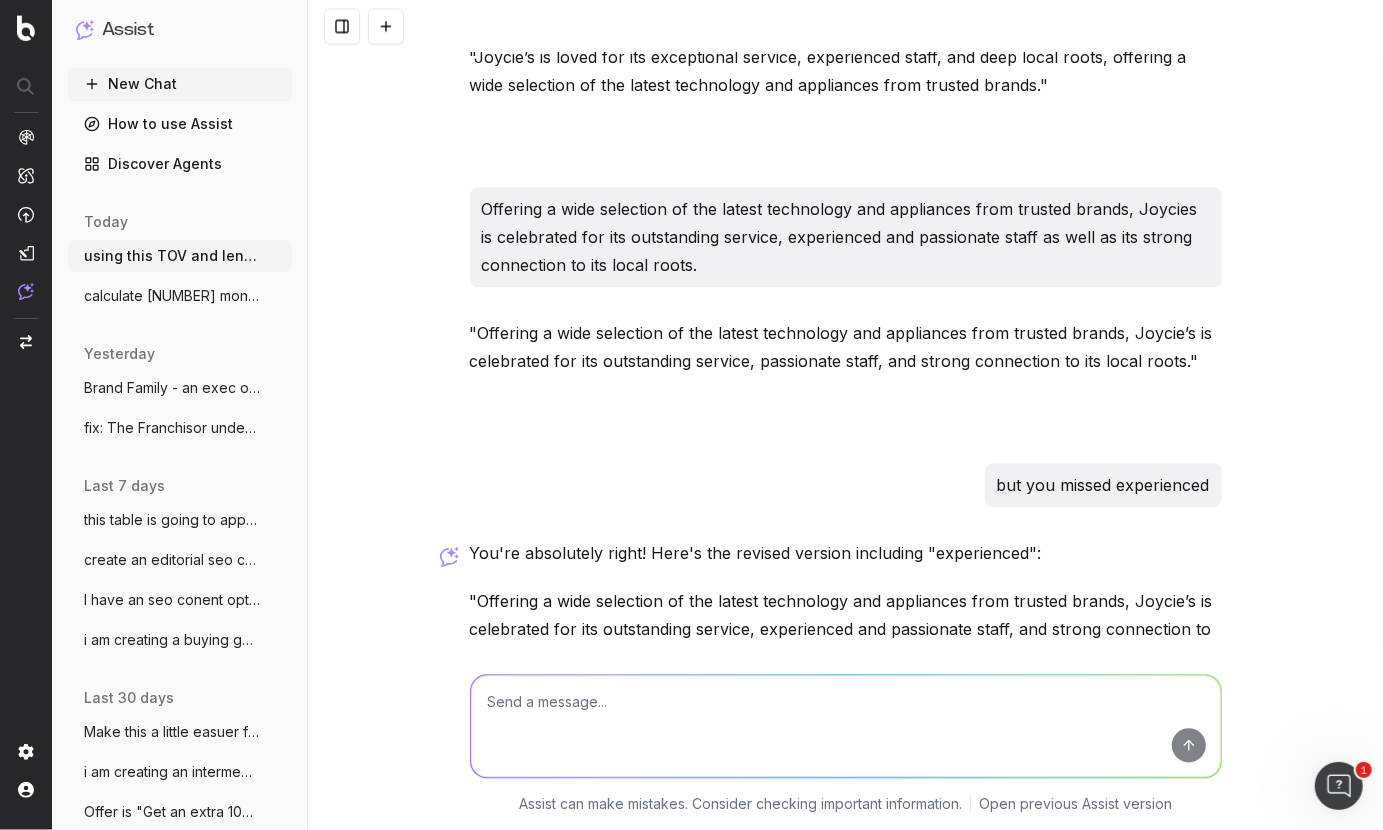 type 